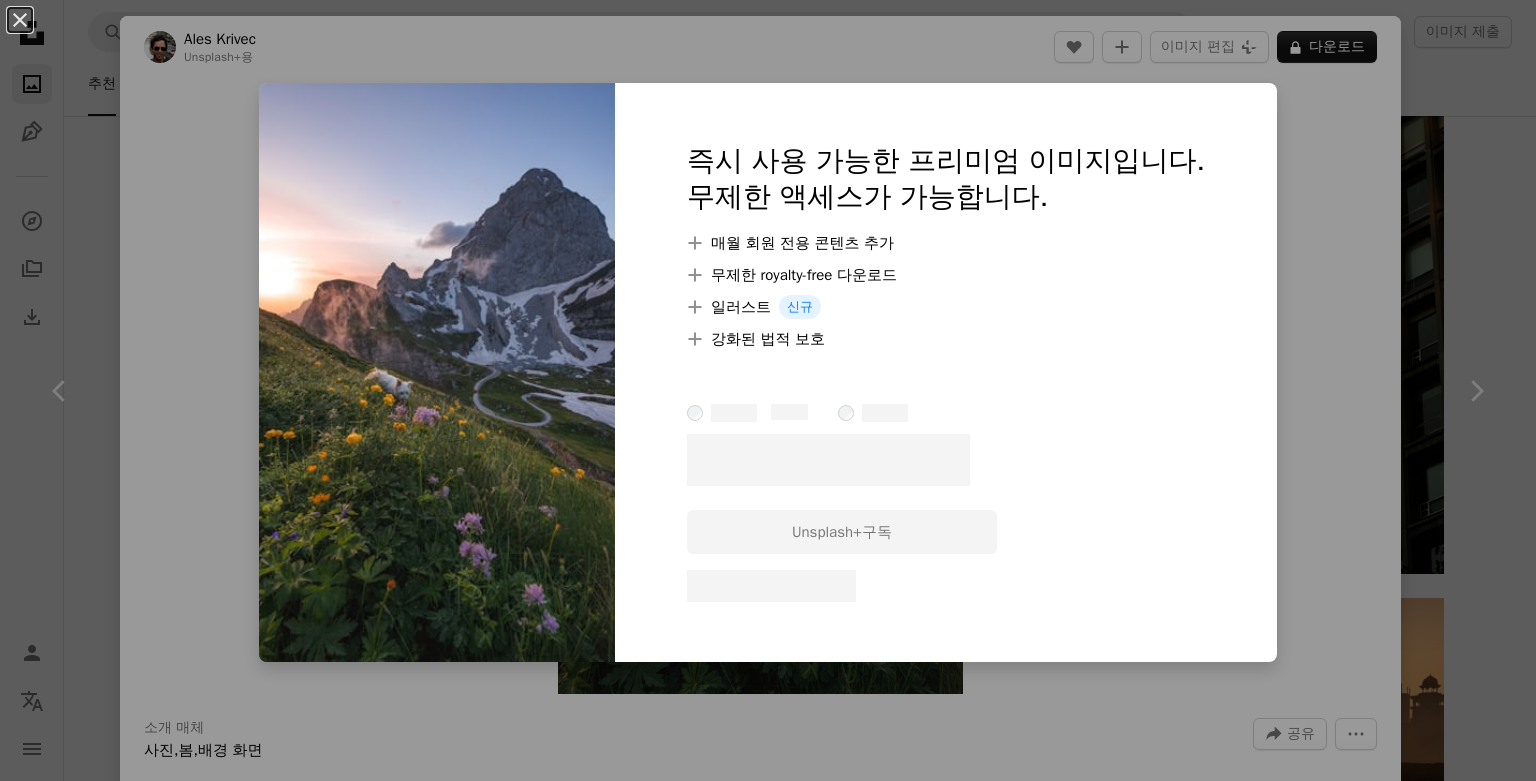 scroll, scrollTop: 580, scrollLeft: 0, axis: vertical 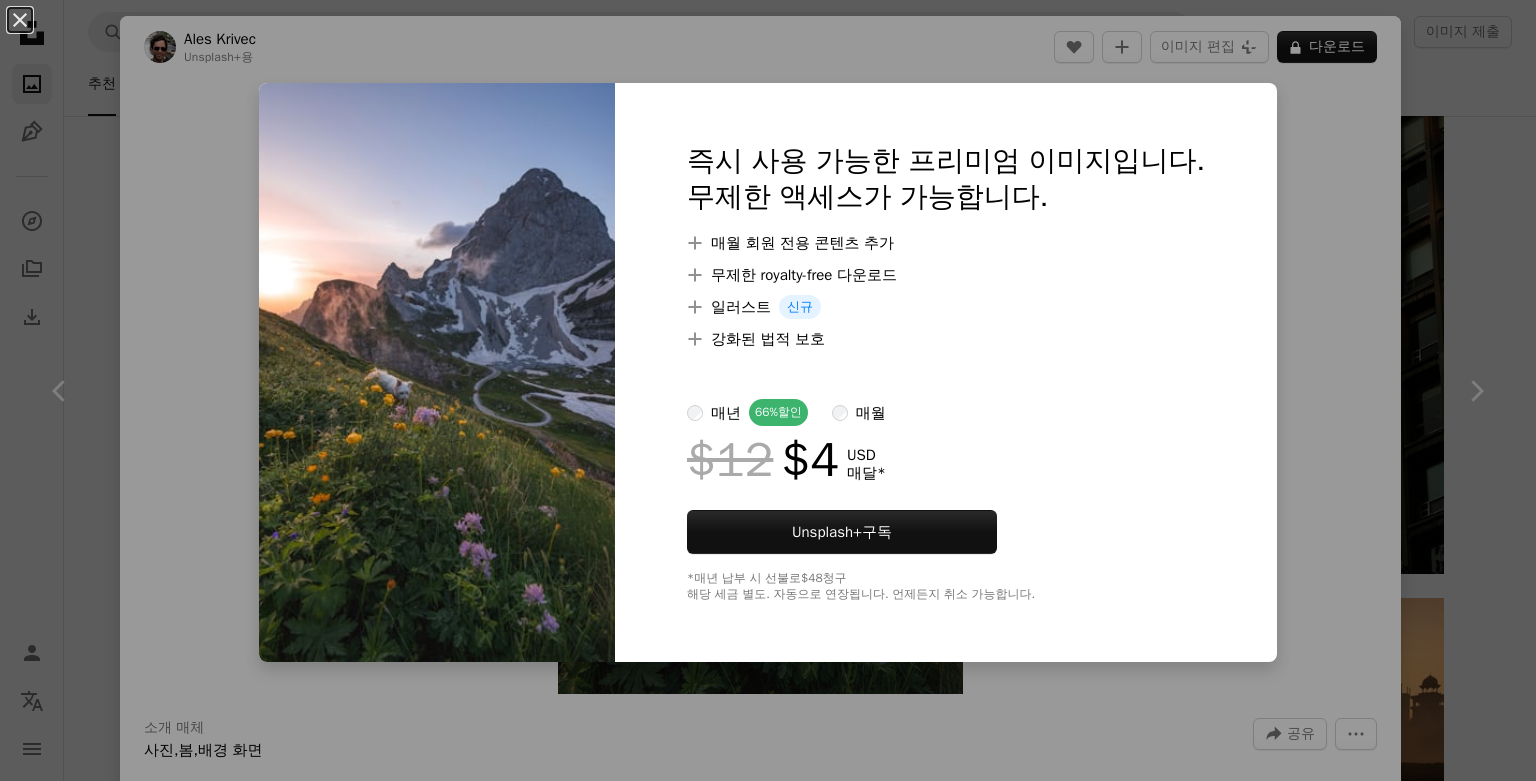 click at bounding box center (437, 372) 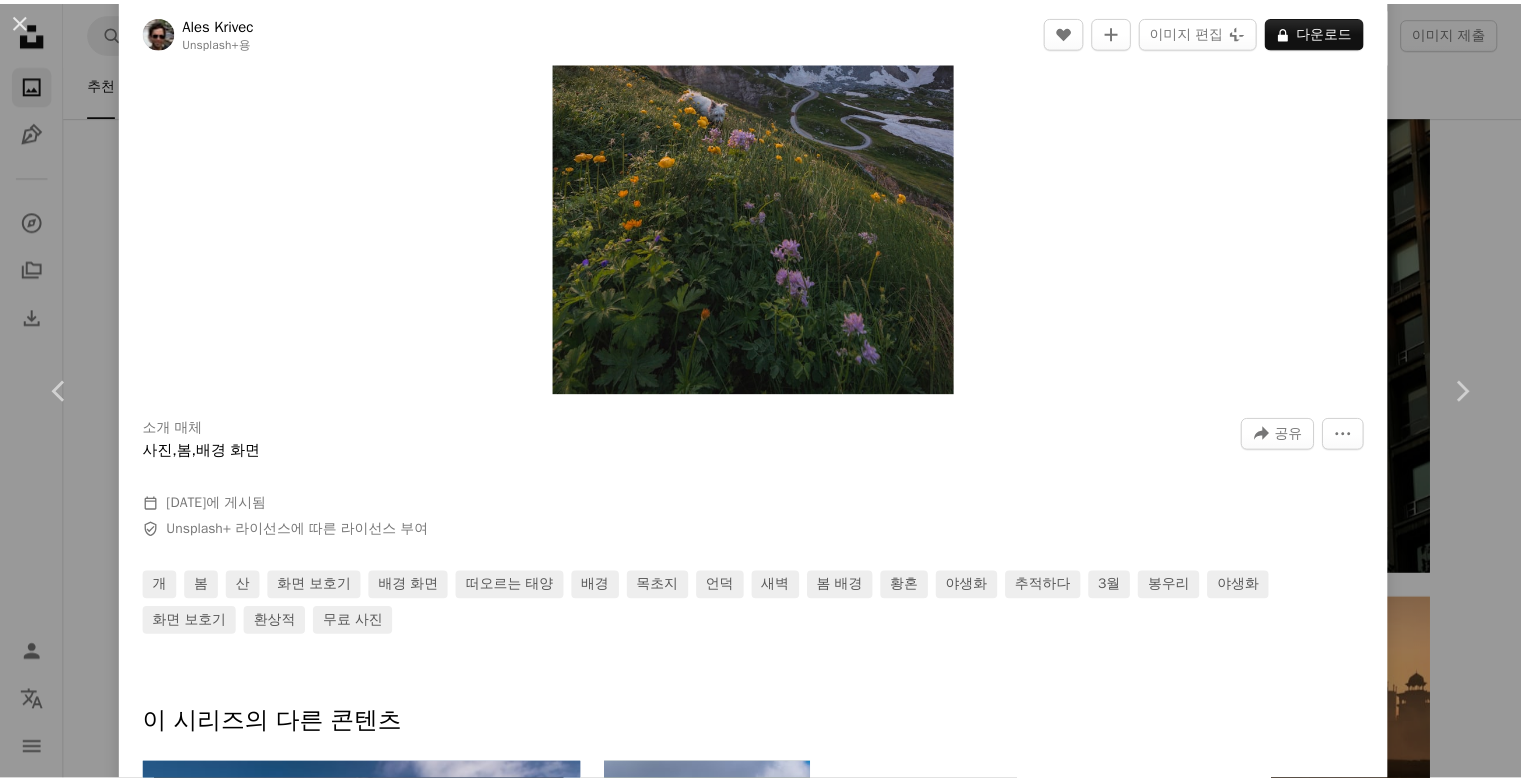 scroll, scrollTop: 0, scrollLeft: 0, axis: both 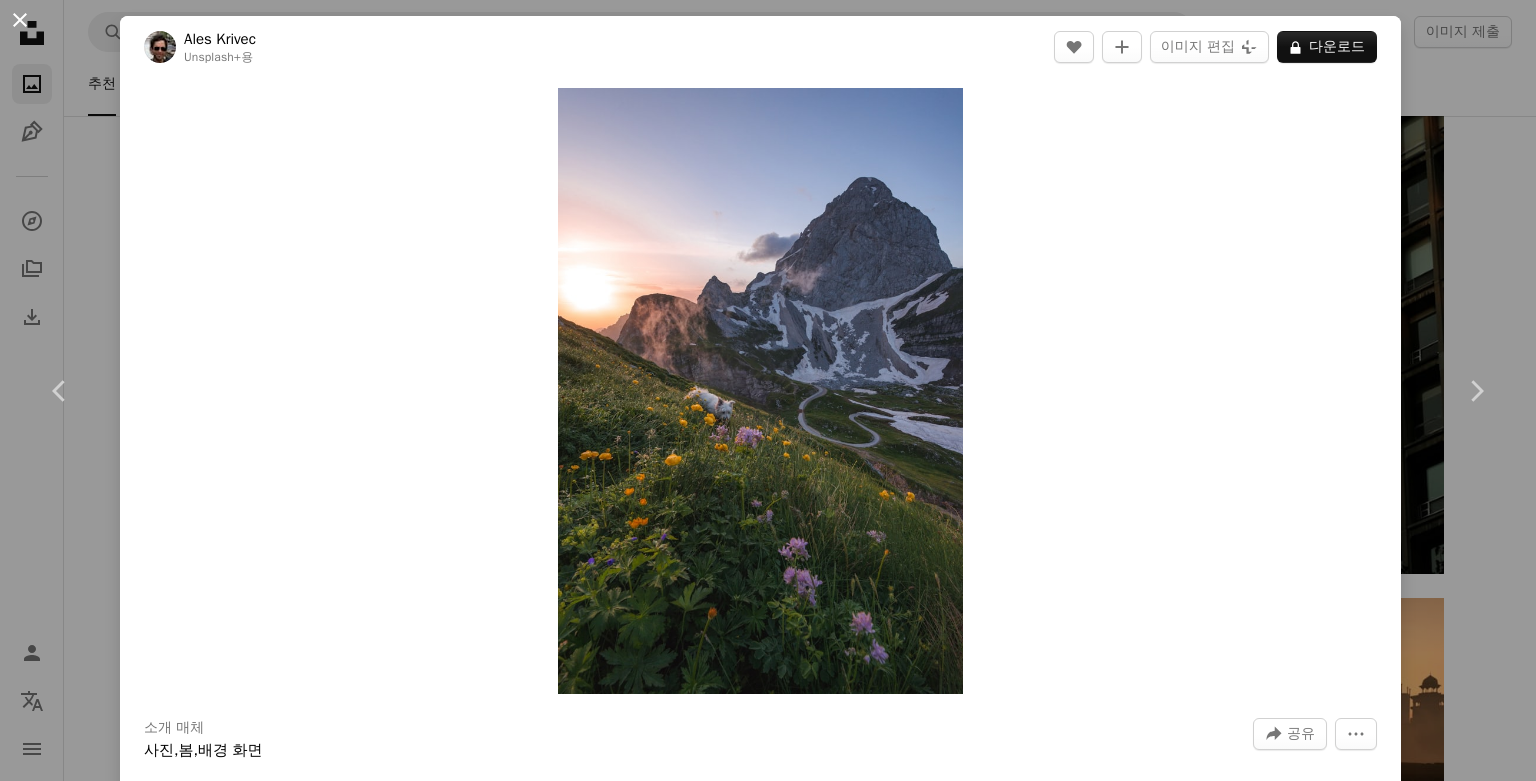 click on "An X shape" at bounding box center (20, 20) 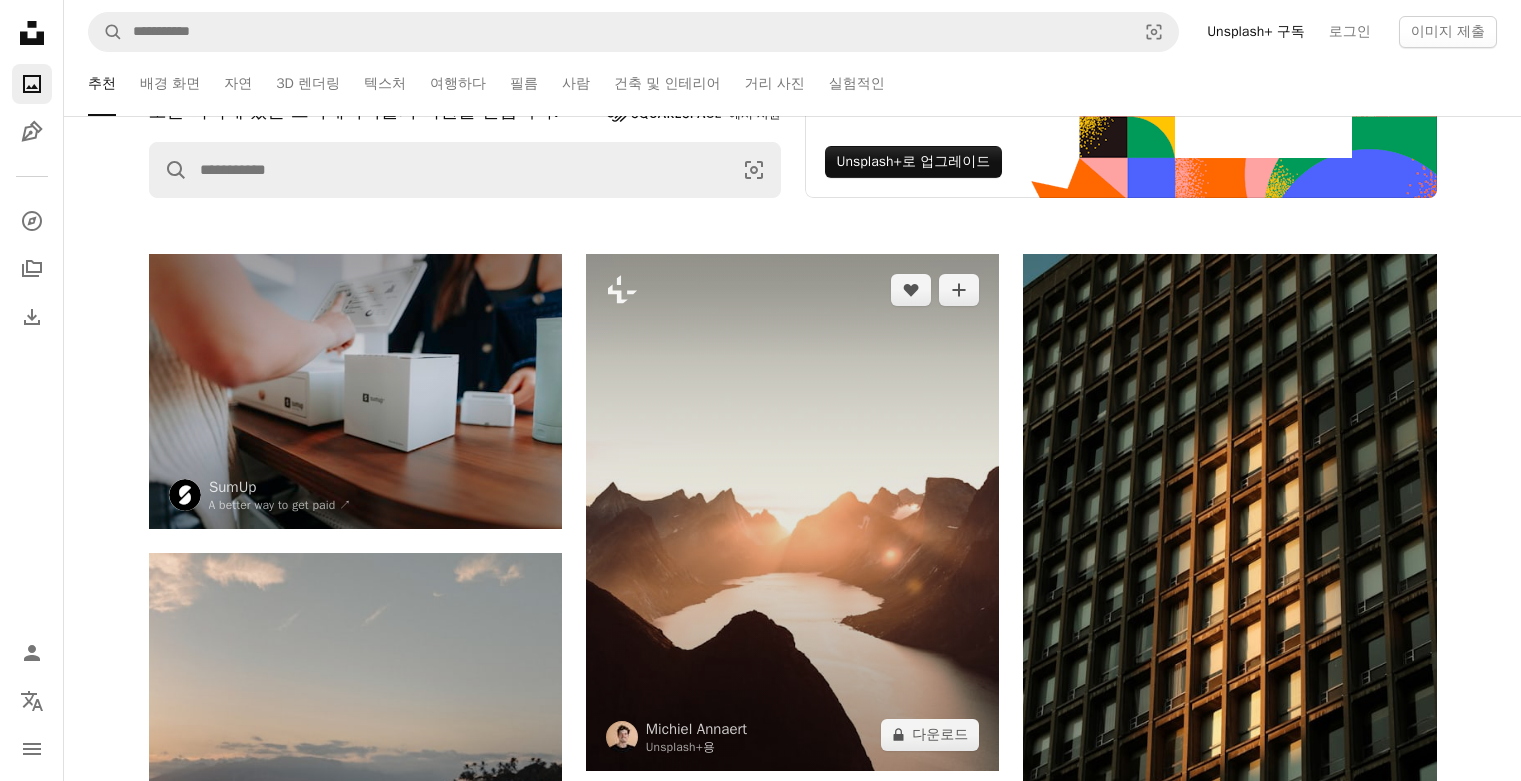 scroll, scrollTop: 0, scrollLeft: 0, axis: both 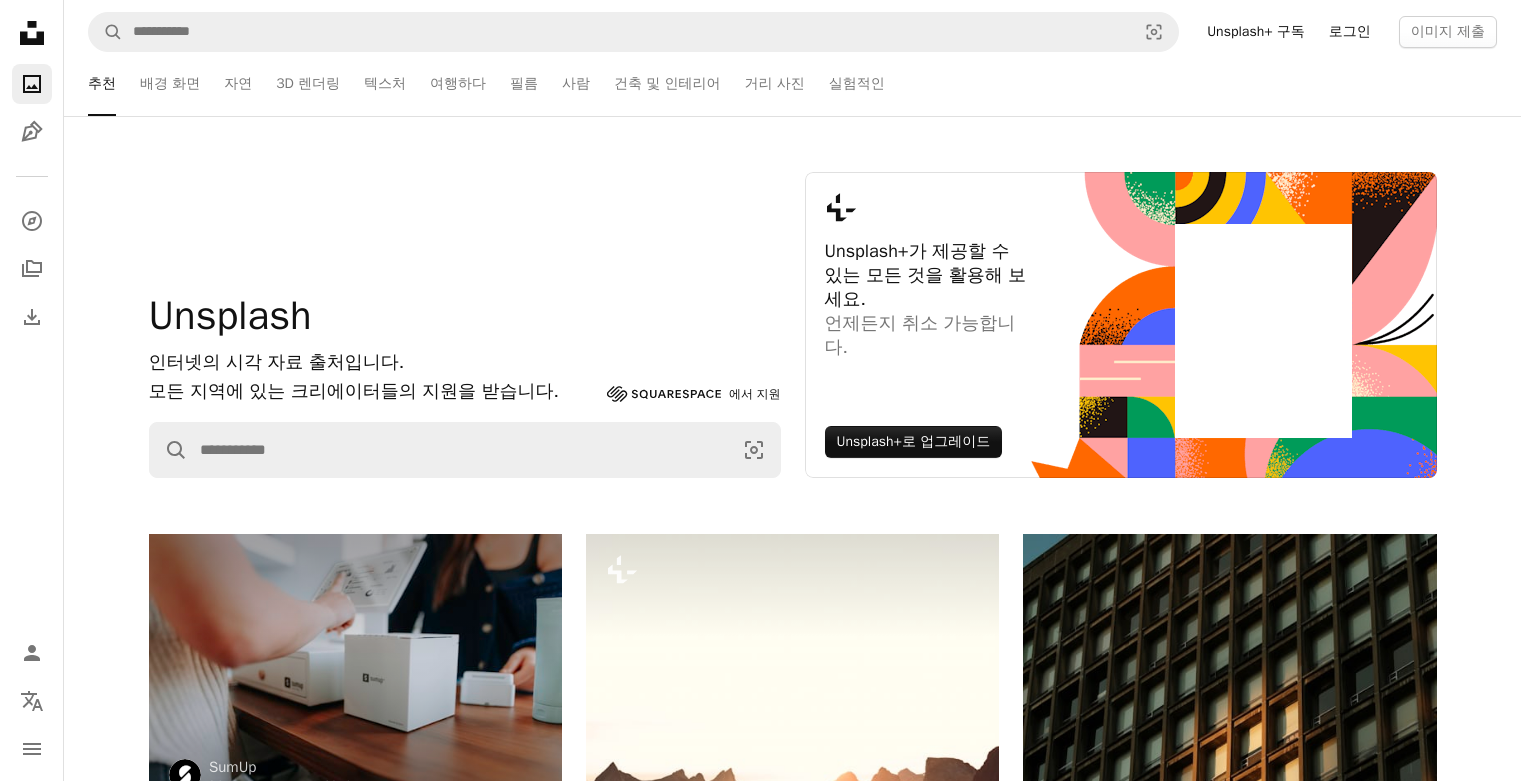 click on "로그인" at bounding box center (1350, 32) 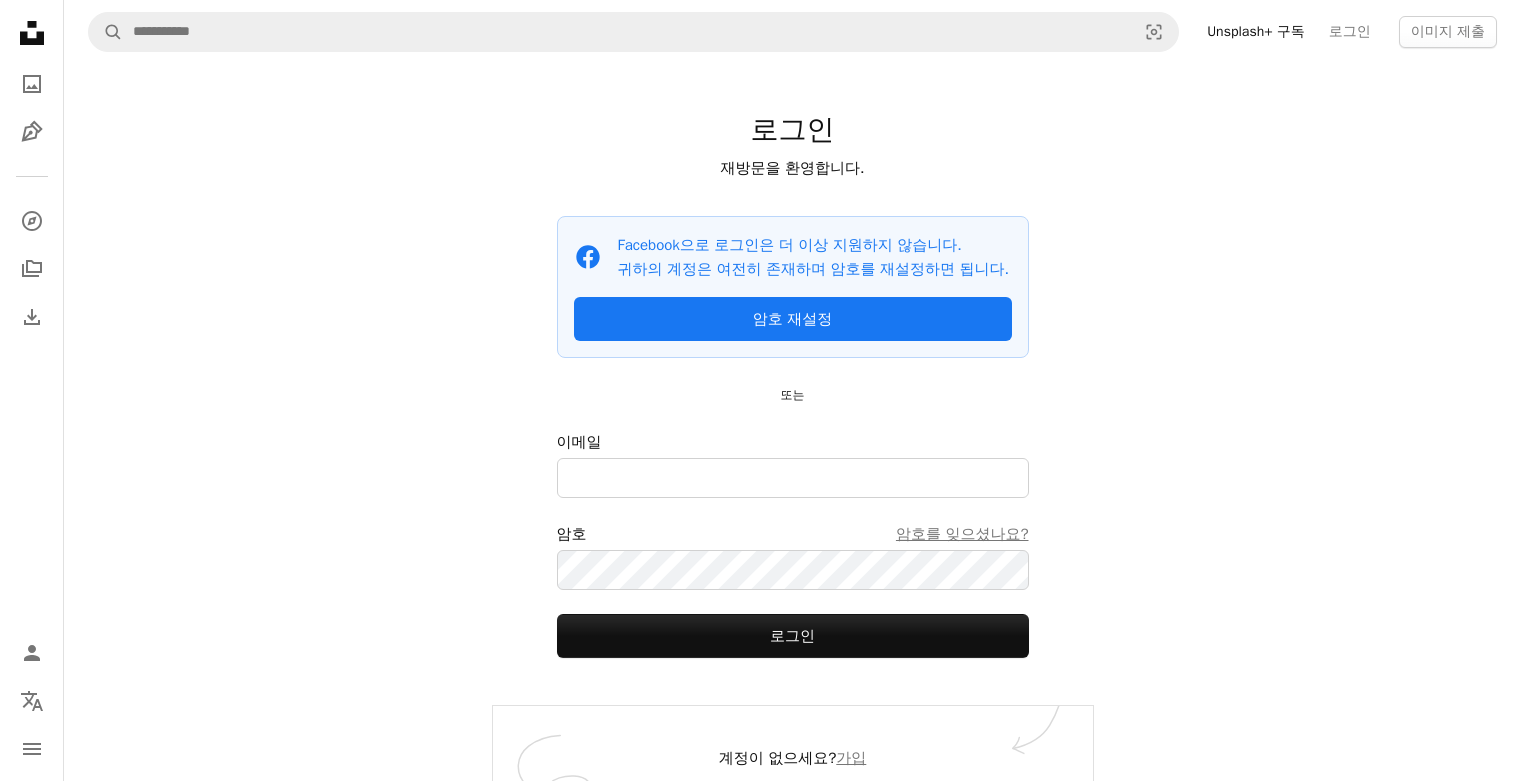 scroll, scrollTop: 53, scrollLeft: 0, axis: vertical 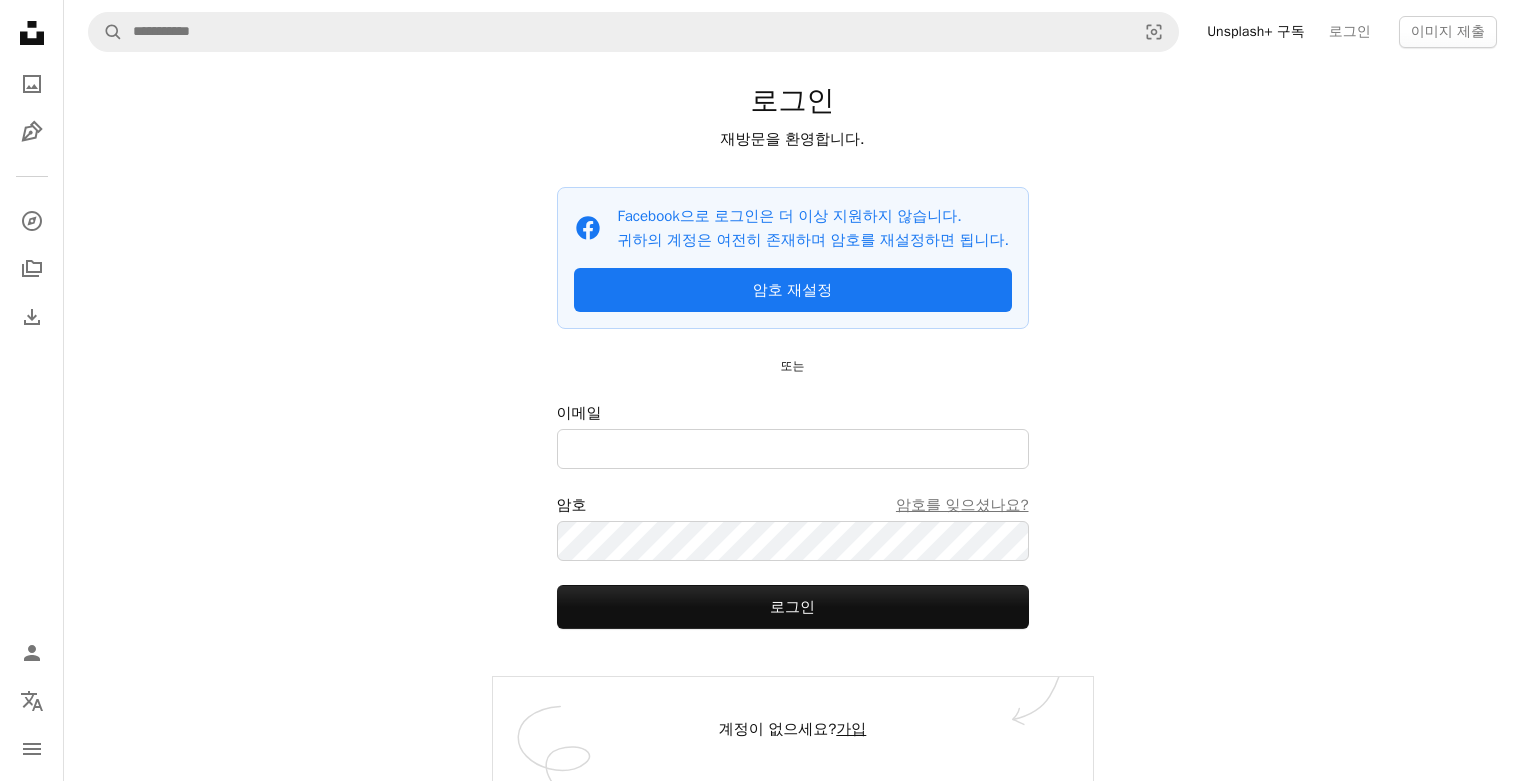 click on "가입" at bounding box center [851, 729] 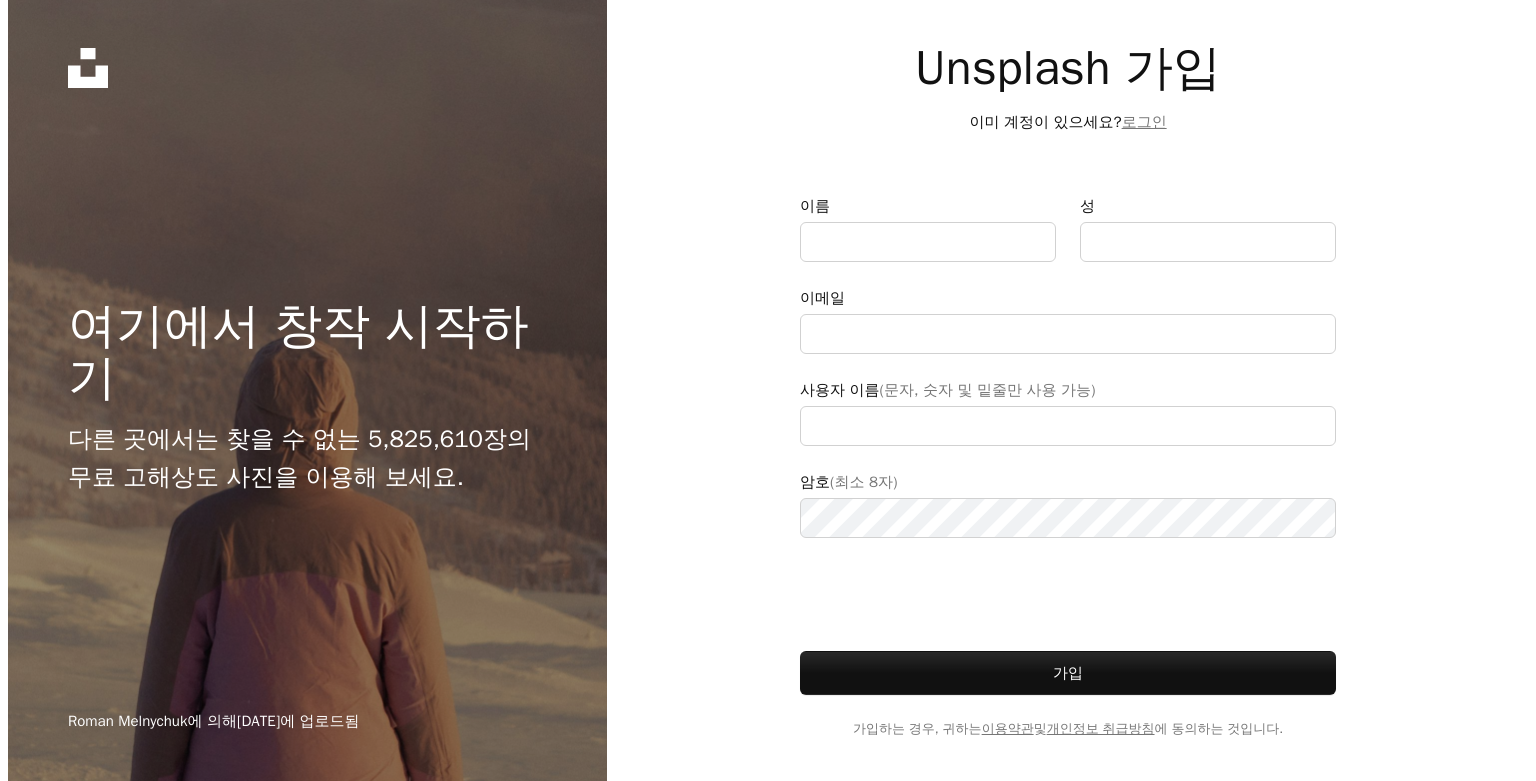 scroll, scrollTop: 0, scrollLeft: 0, axis: both 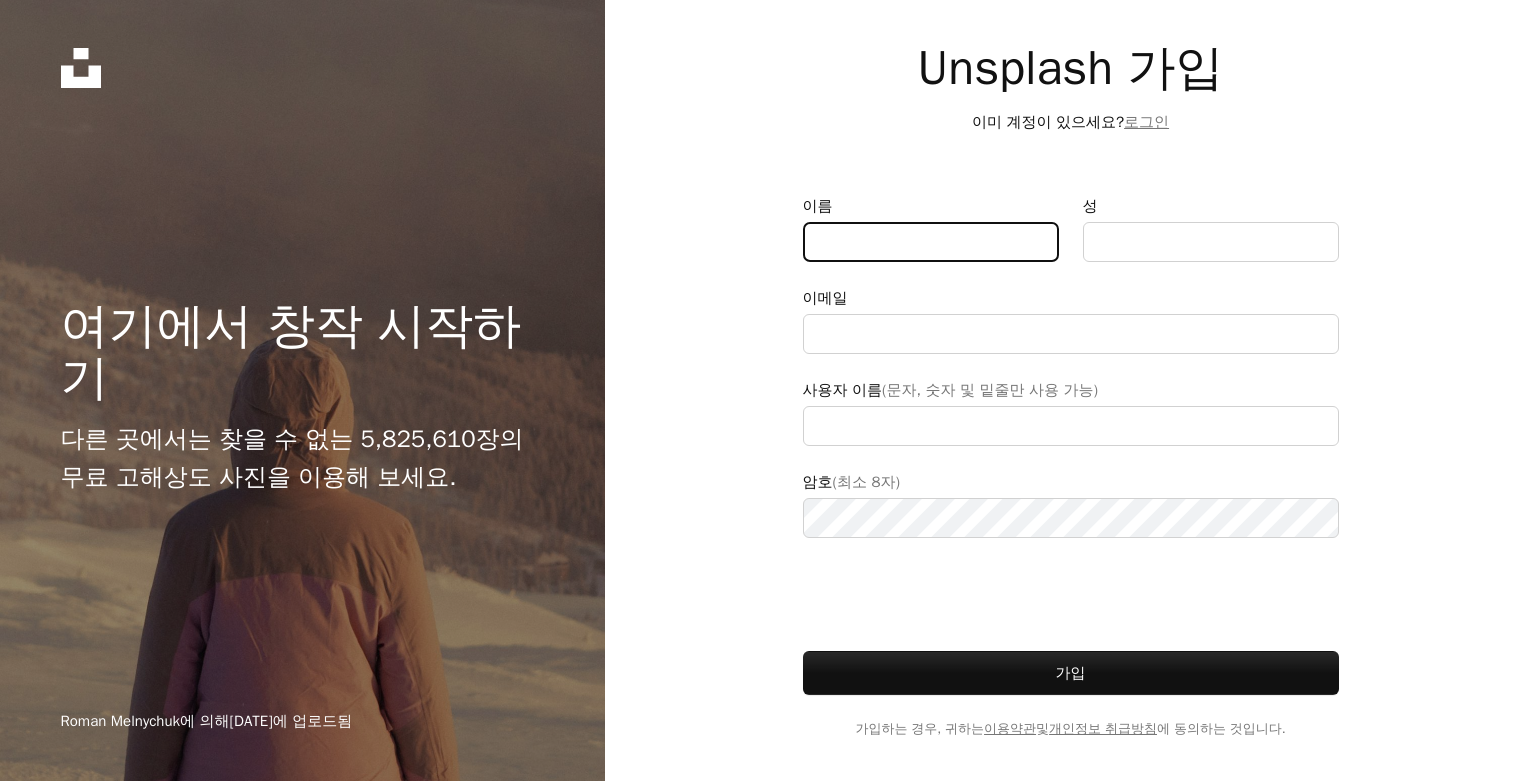 click on "이름" at bounding box center (931, 242) 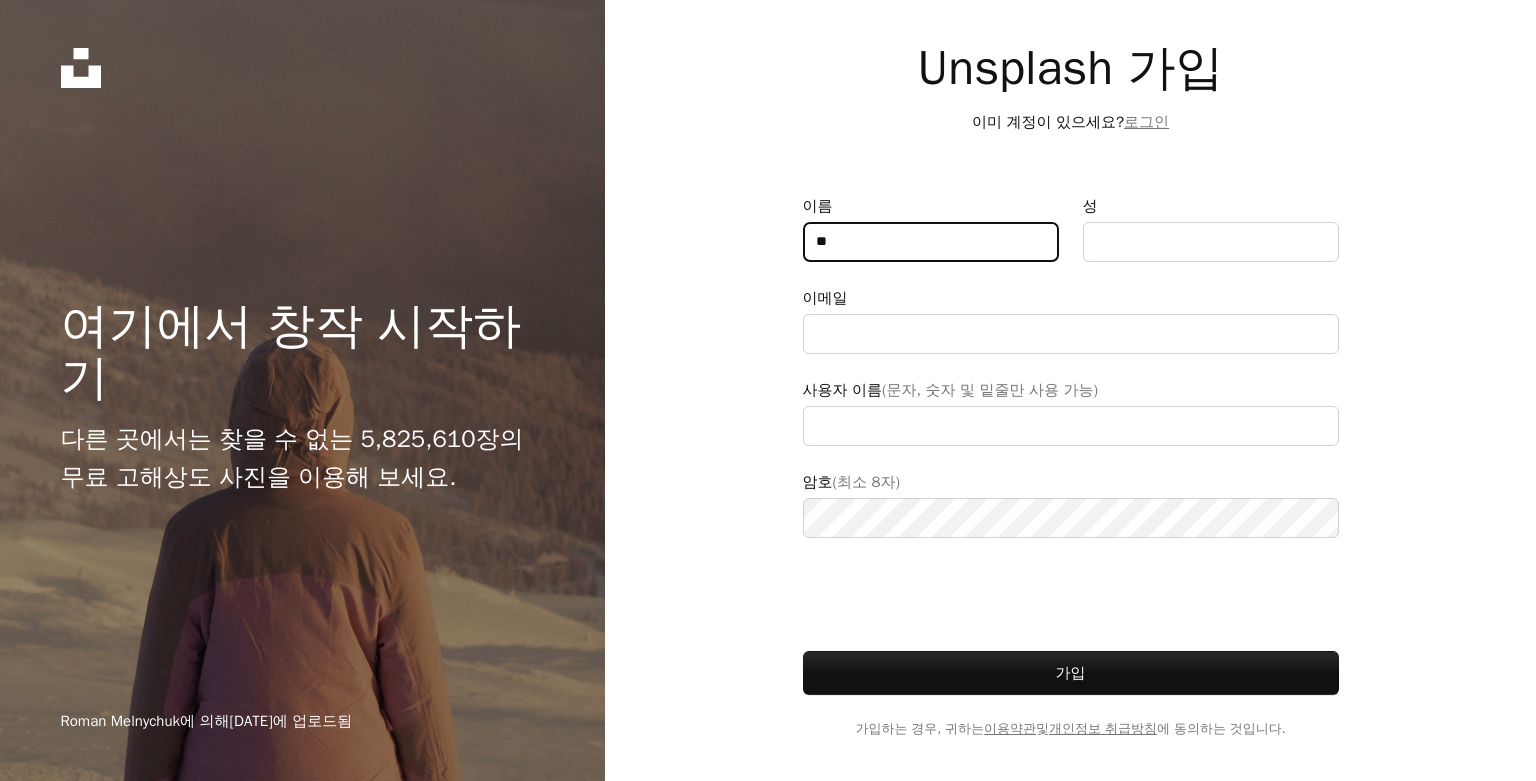 type on "**" 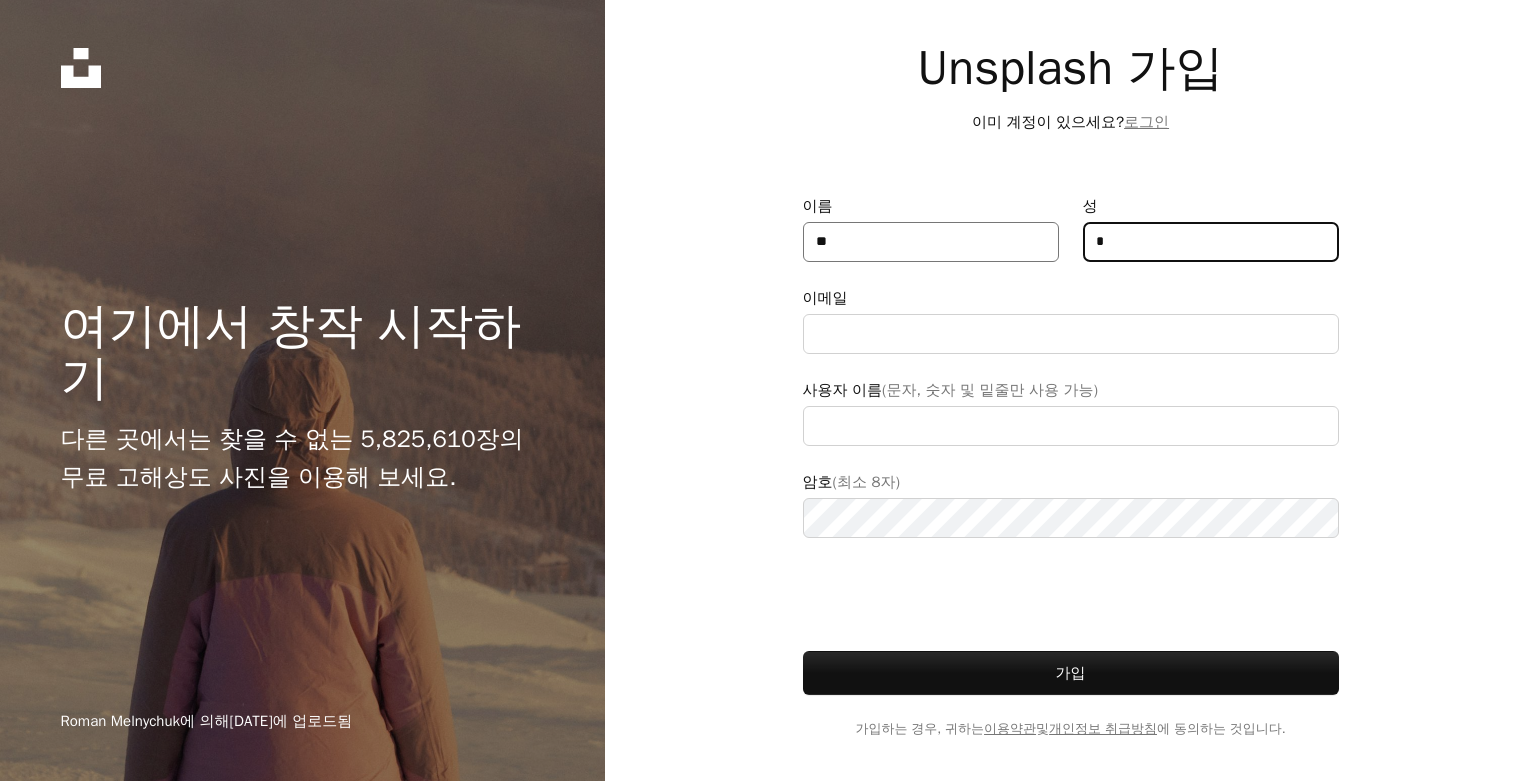 type on "*" 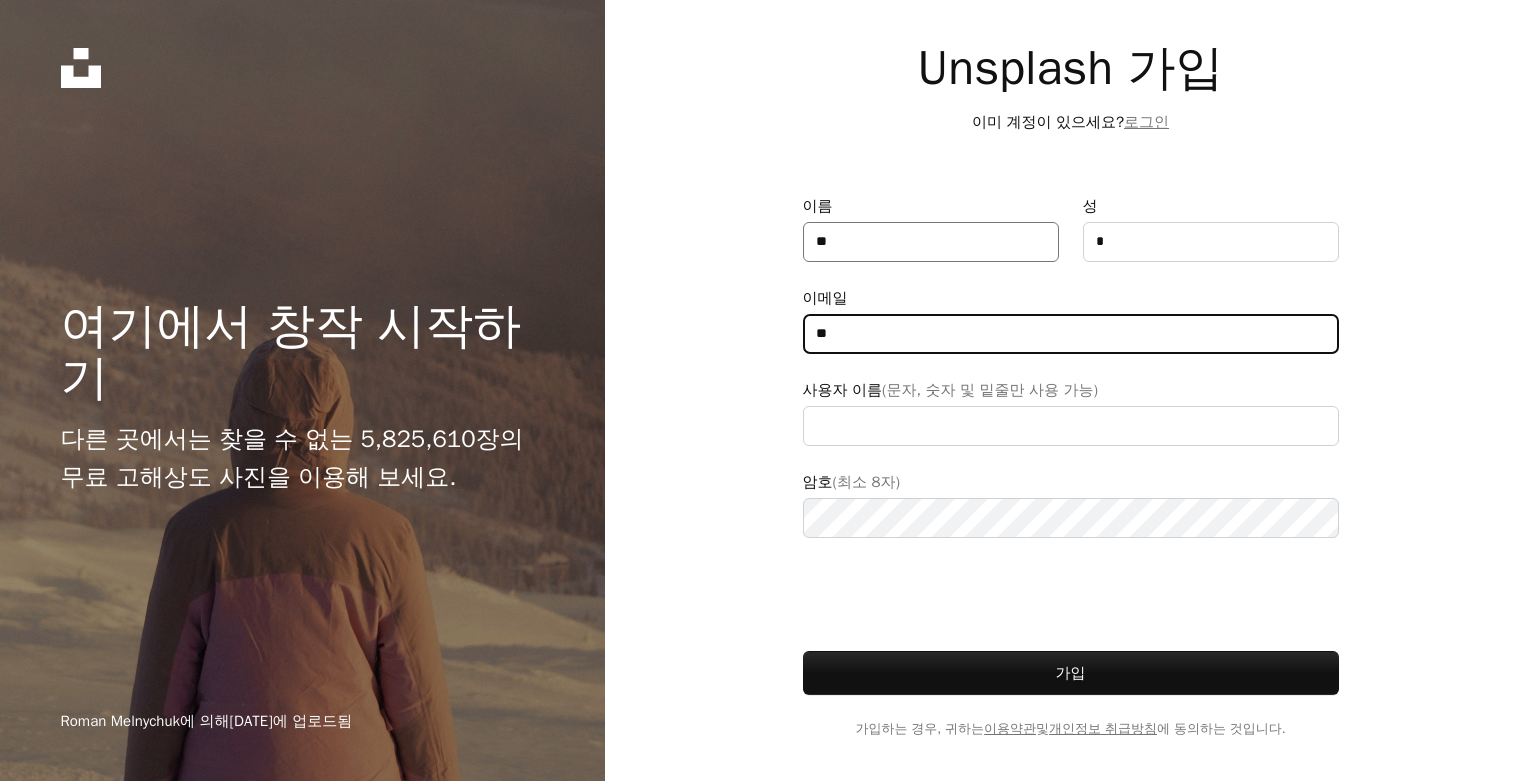 type on "*" 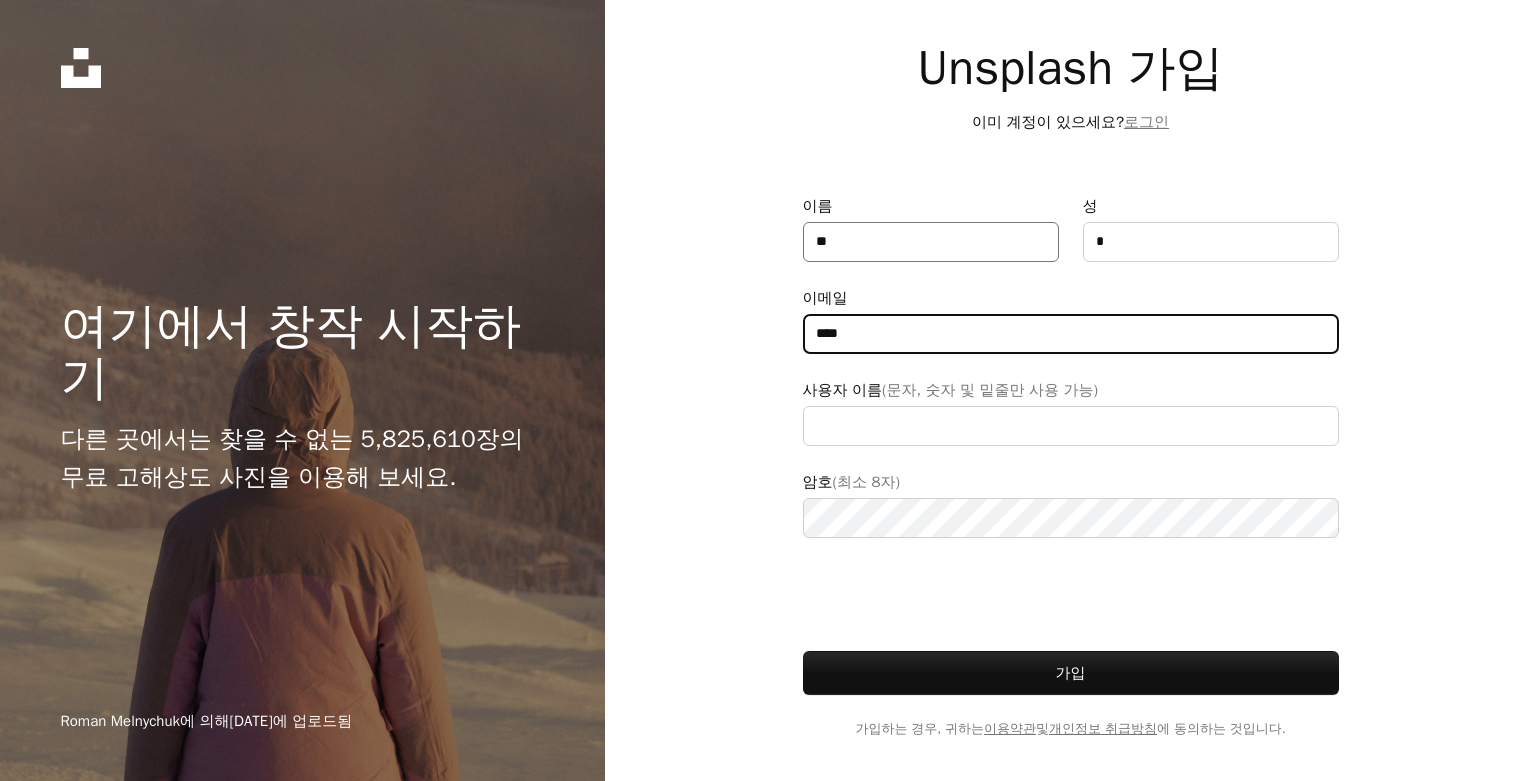 type on "**********" 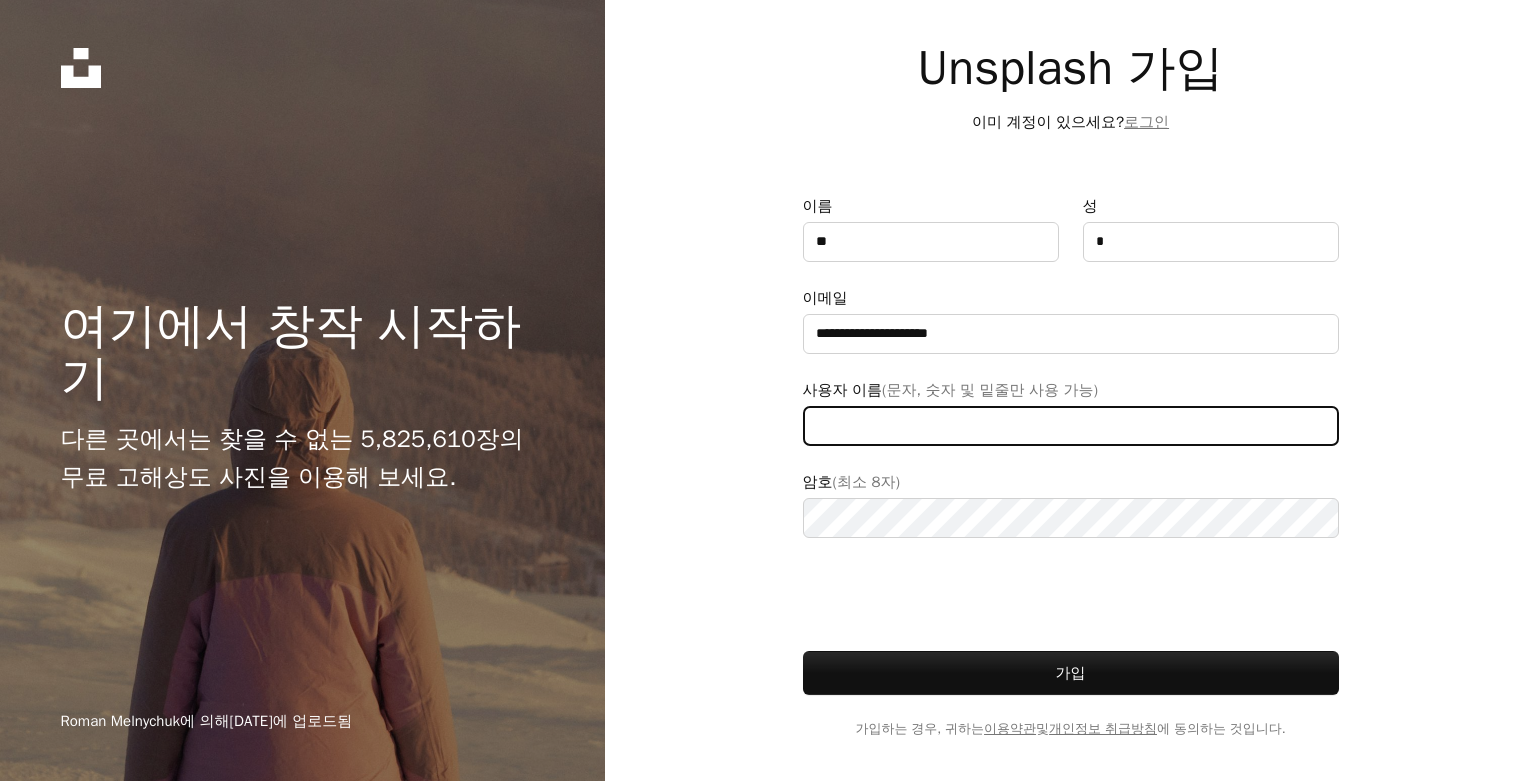 click on "사용자 이름  (문자, 숫자 및 밑줄만 사용 가능)" at bounding box center [1071, 426] 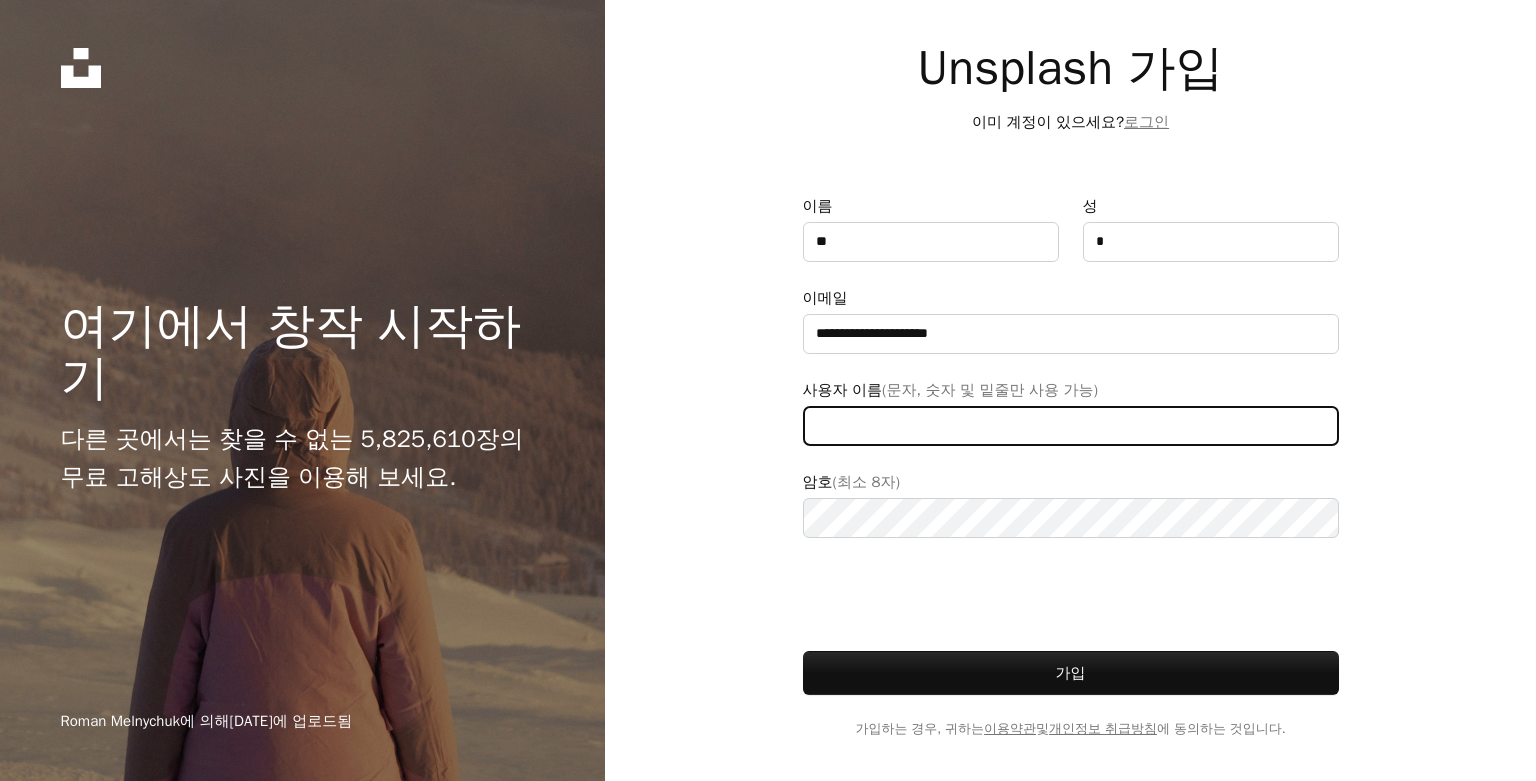 type on "*" 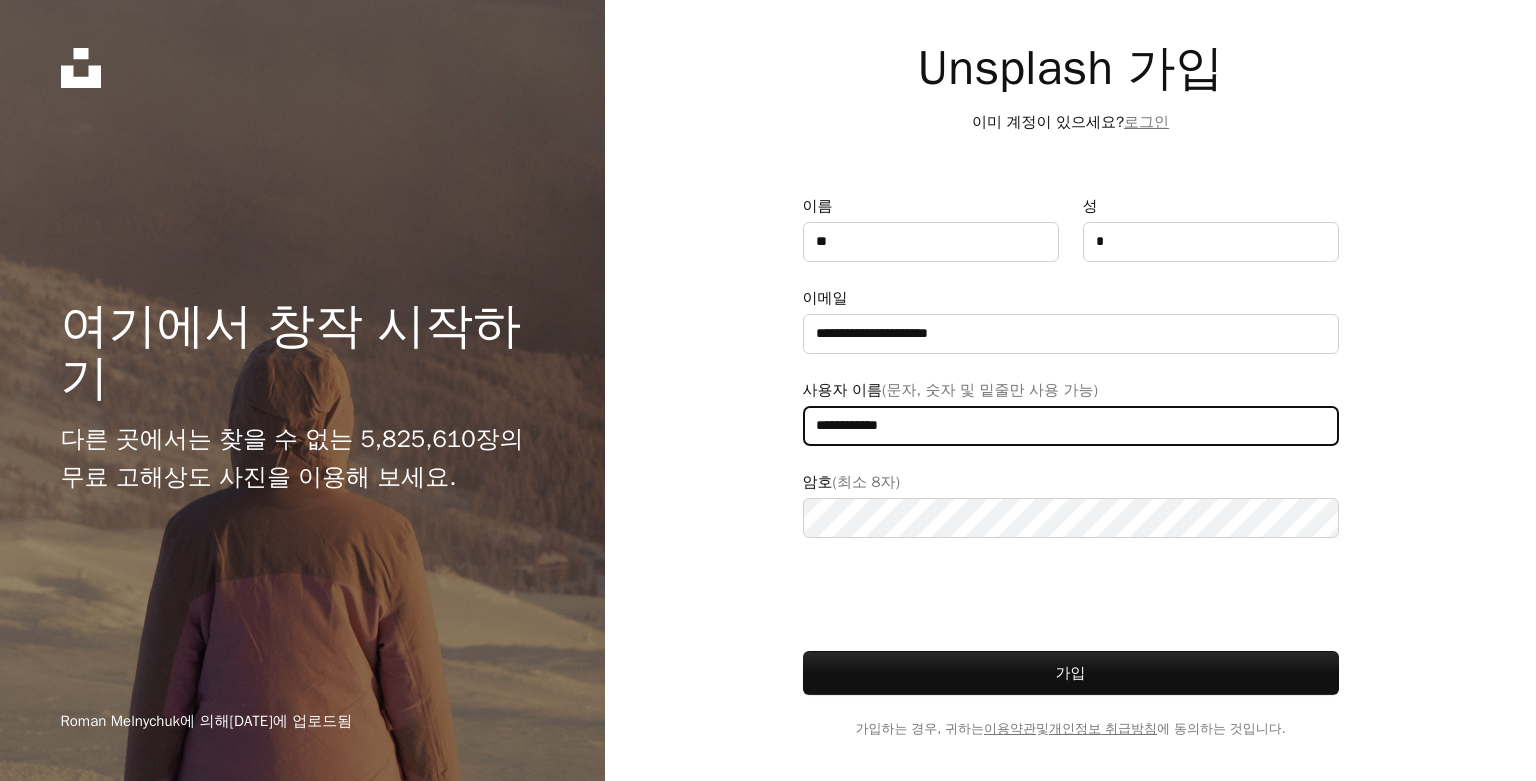 type on "**********" 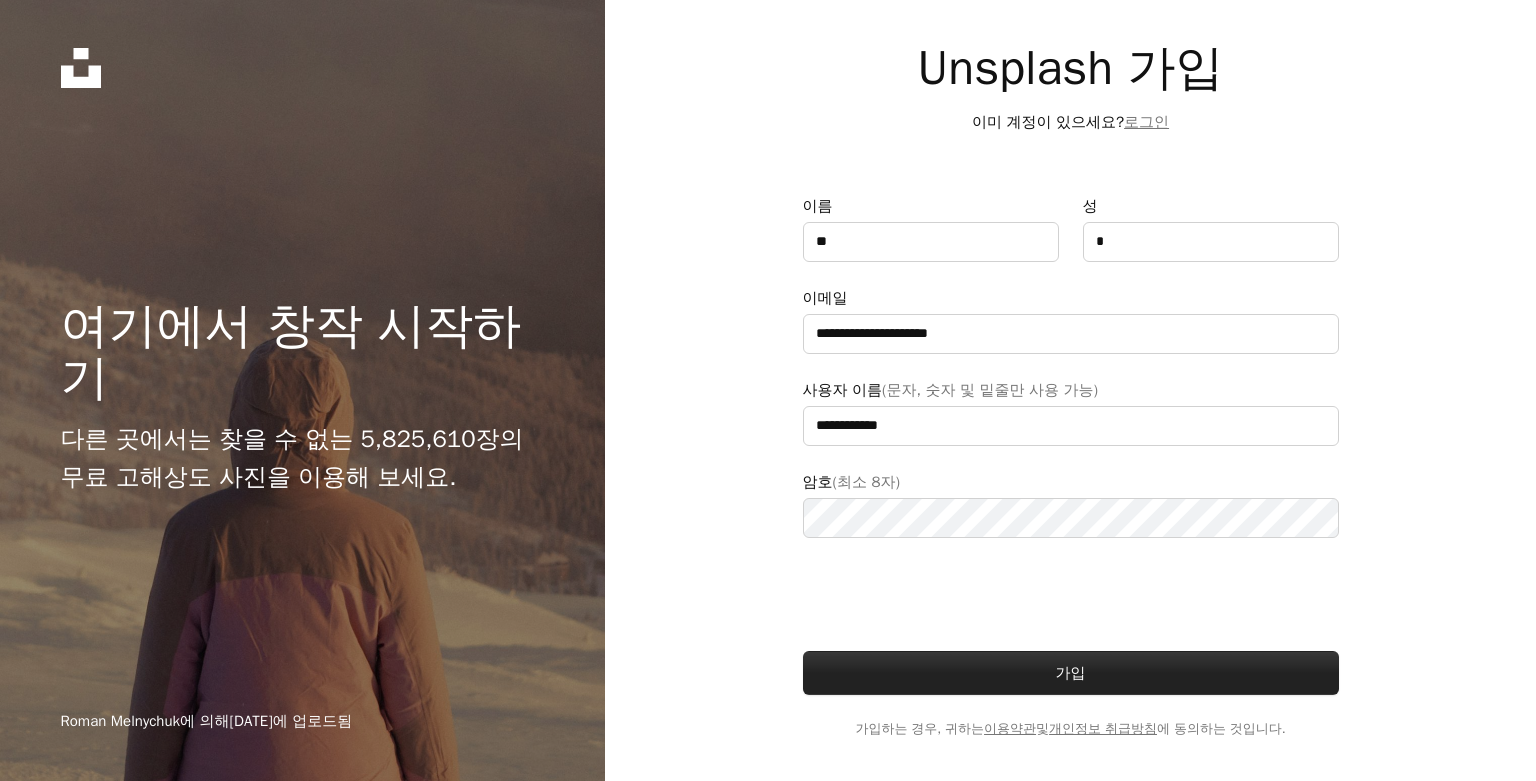 click on "가입" at bounding box center [1071, 673] 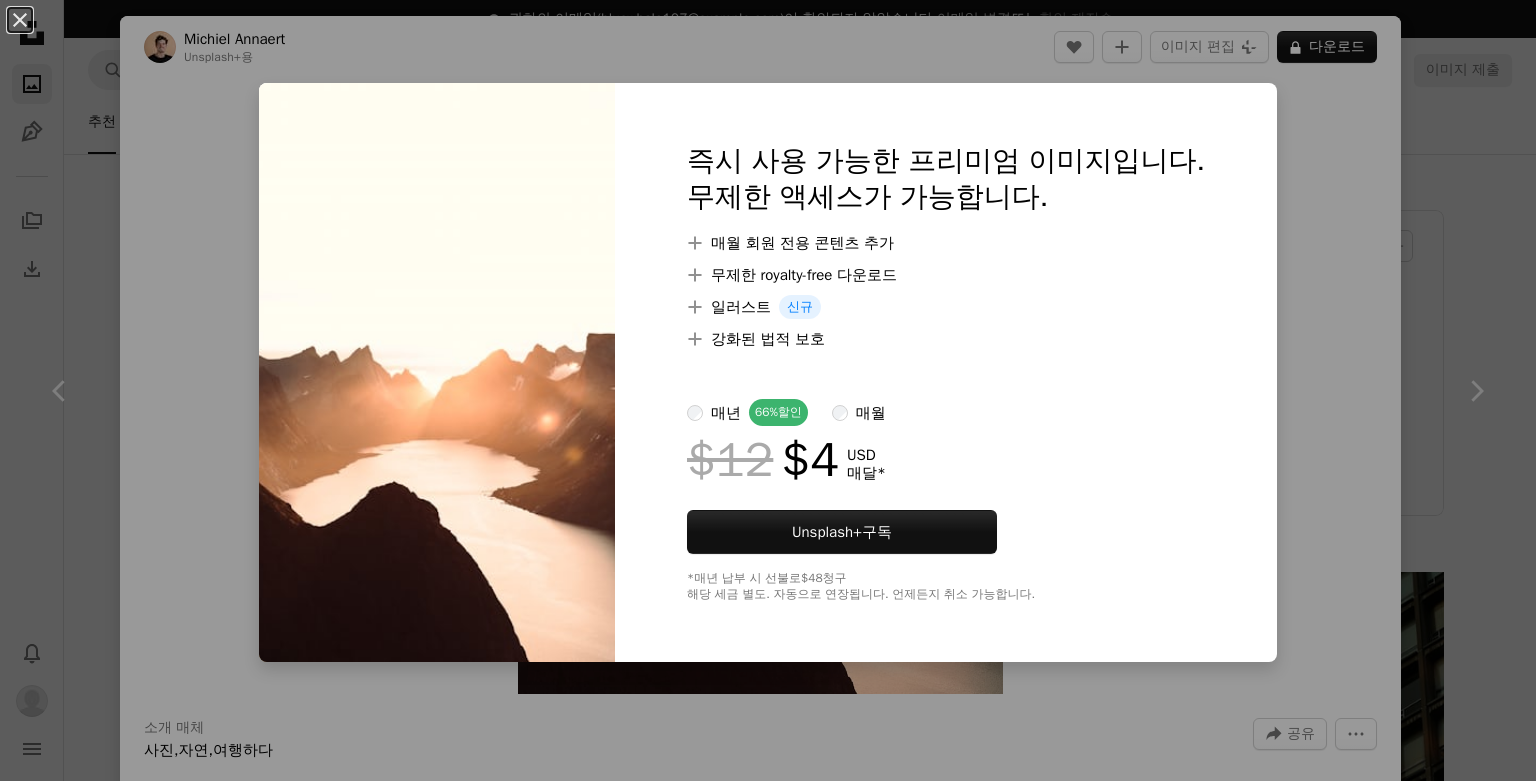 scroll, scrollTop: 200, scrollLeft: 0, axis: vertical 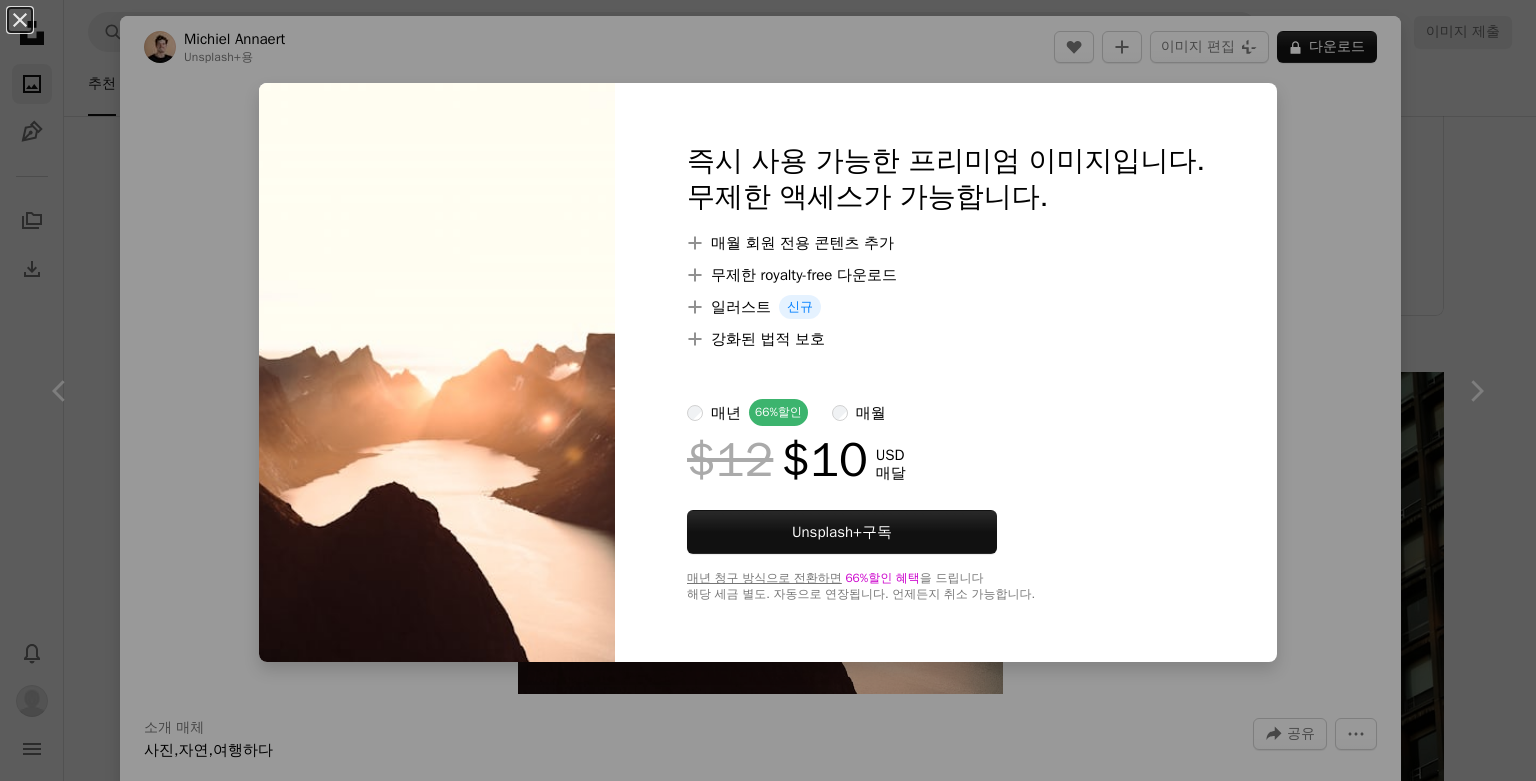 click on "매년" at bounding box center [726, 413] 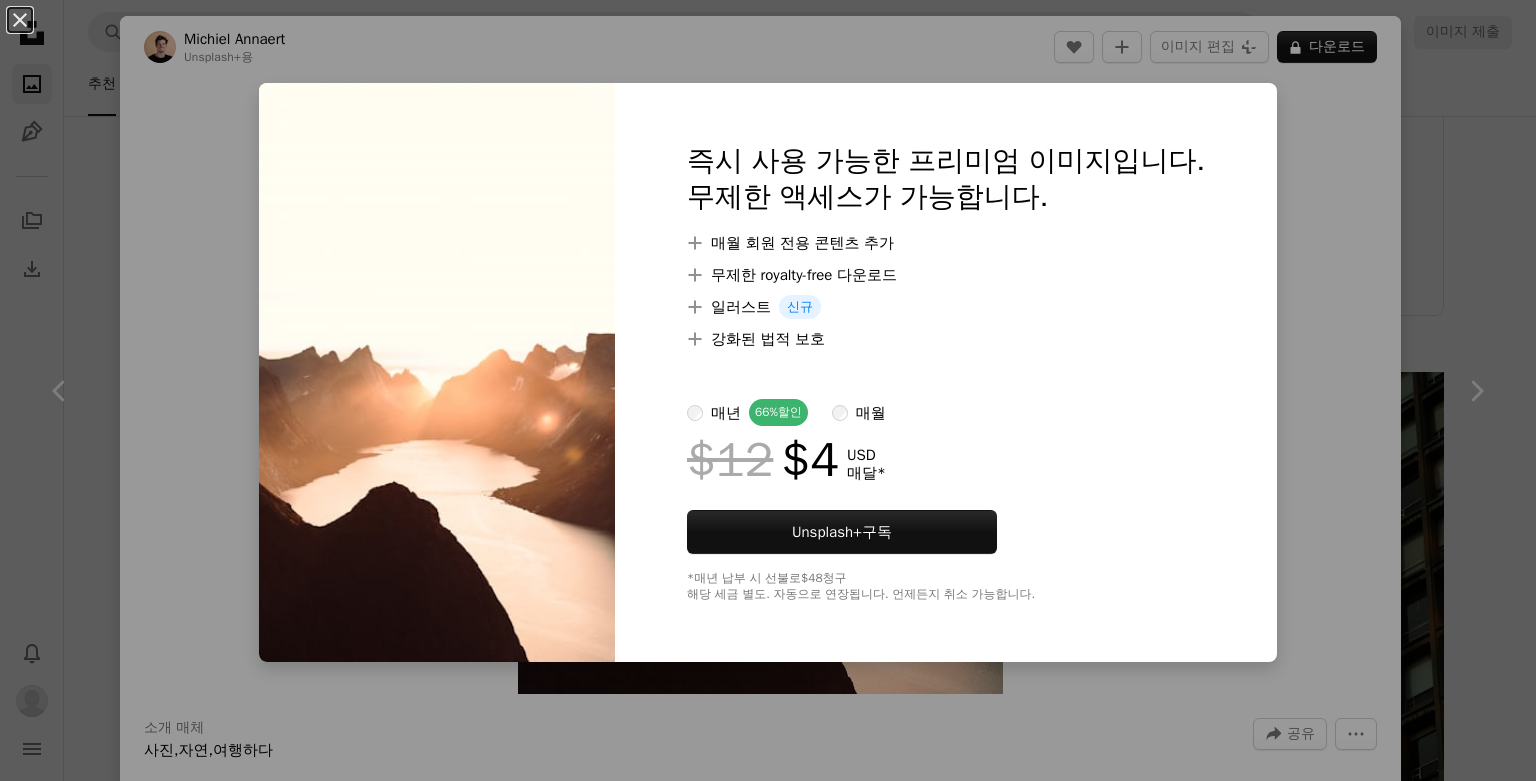 click on "An X shape 즉시 사용 가능한 프리미엄 이미지입니다. 무제한 액세스가 가능합니다. A plus sign 매월 회원 전용 콘텐츠 추가 A plus sign 무제한 royalty-free 다운로드 A plus sign 일러스트  신규 A plus sign 강화된 법적 보호 매년 66%  할인 매월 $12   $4 USD 매달 * Unsplash+  구독 *매년 납부 시 선불로  $48  청구 해당 세금 별도. 자동으로 연장됩니다. 언제든지 취소 가능합니다." at bounding box center [768, 390] 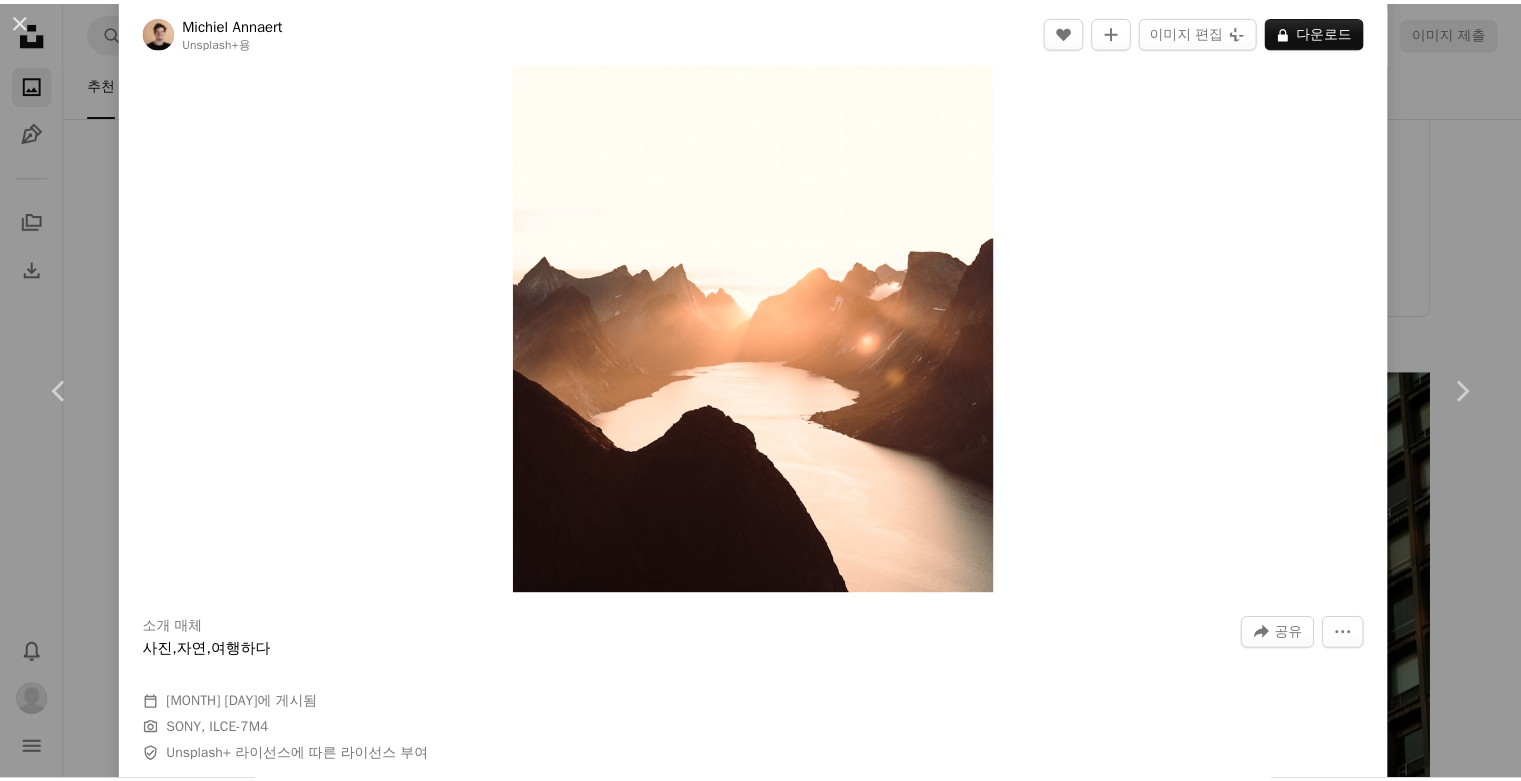 scroll, scrollTop: 0, scrollLeft: 0, axis: both 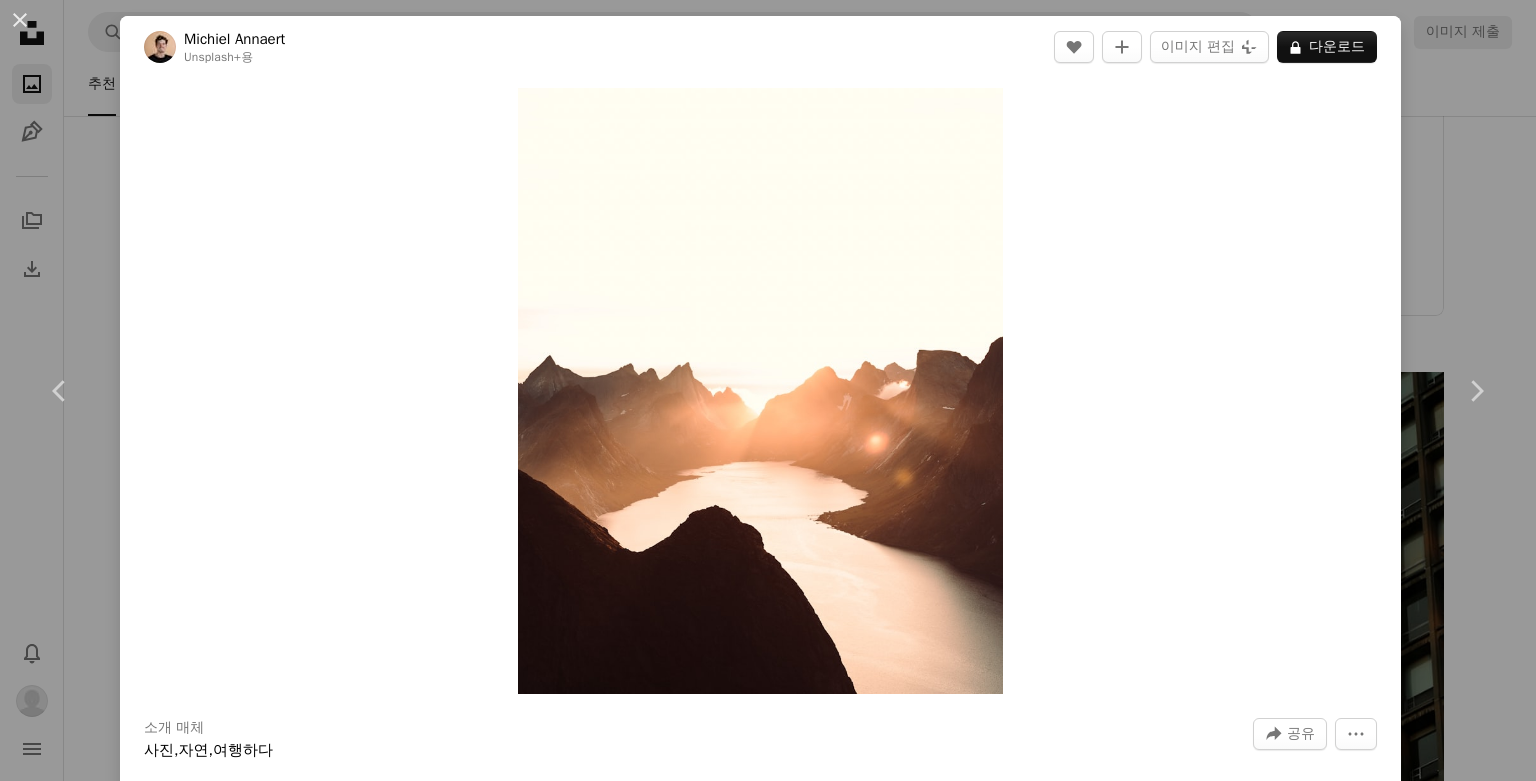 click on "Zoom in" at bounding box center [760, 391] 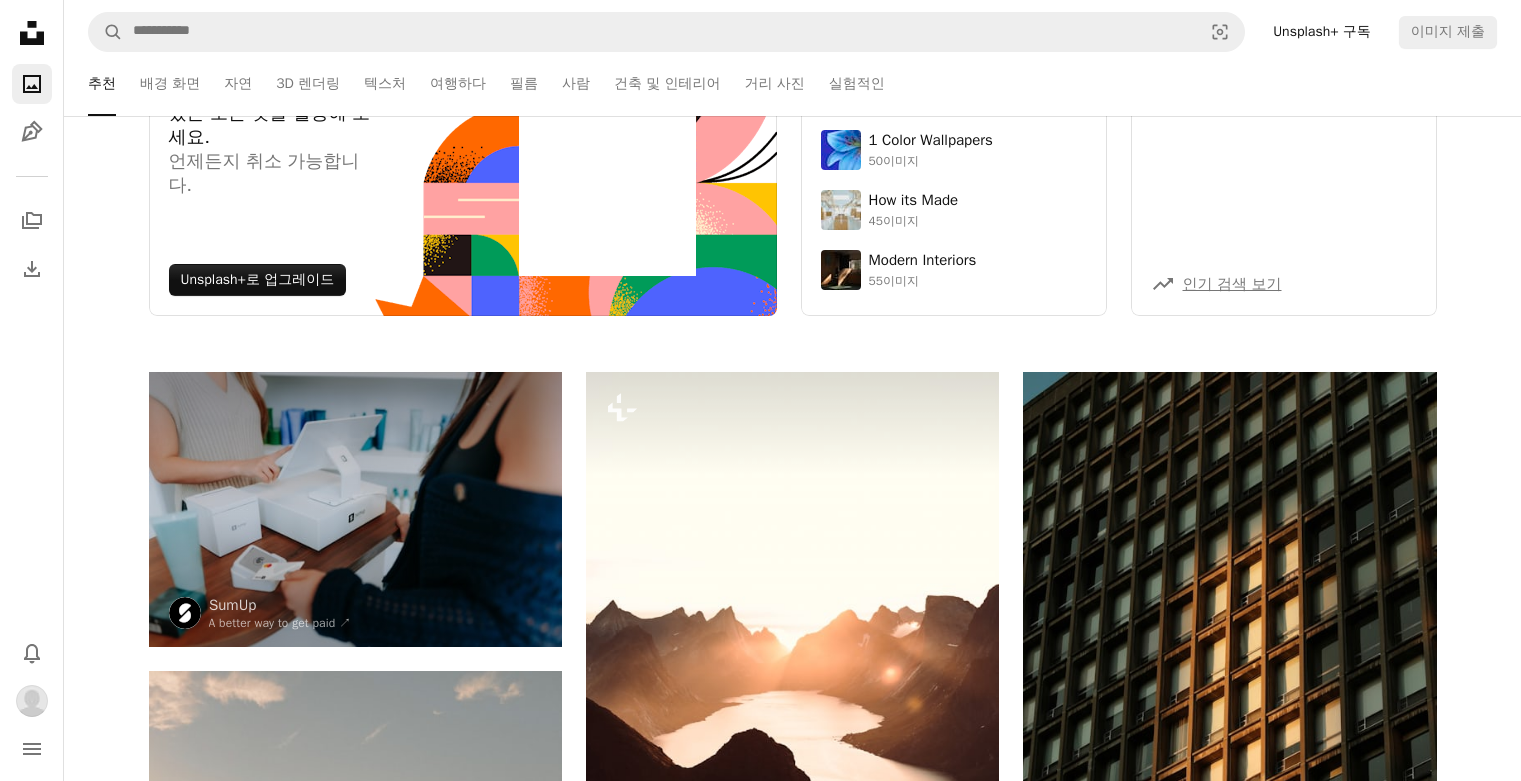 scroll, scrollTop: 0, scrollLeft: 0, axis: both 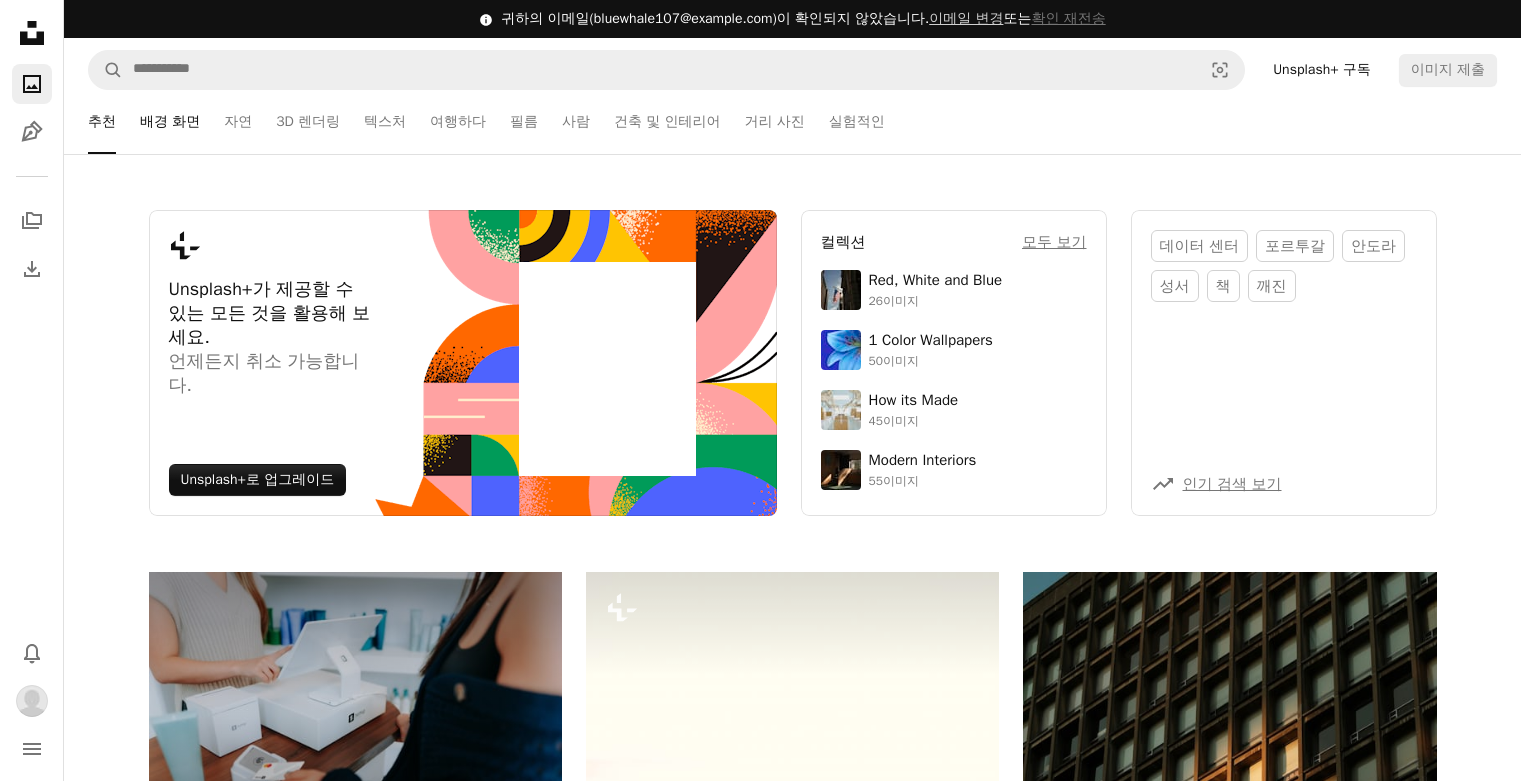 click on "배경 화면" at bounding box center [170, 122] 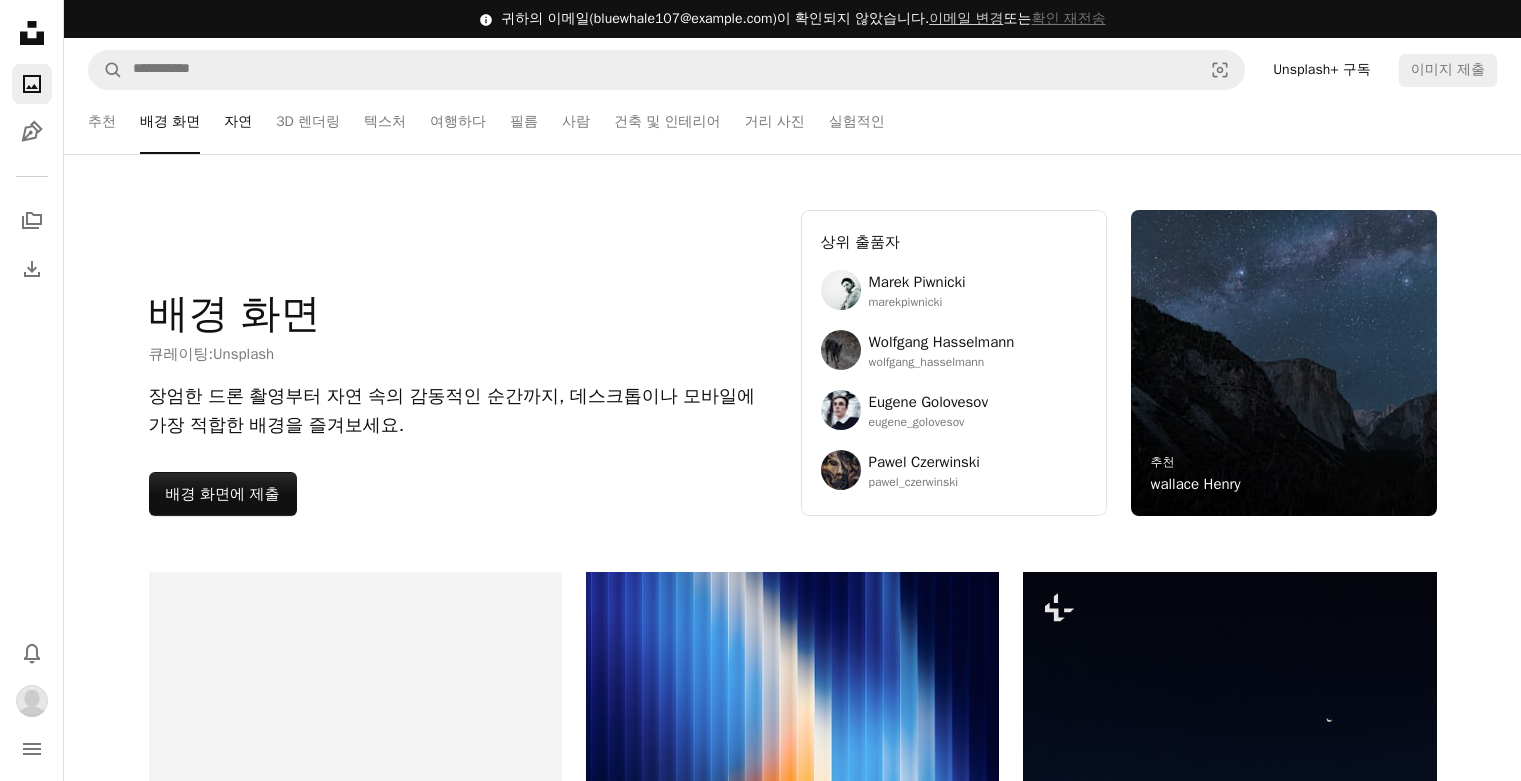 click on "자연" at bounding box center [238, 122] 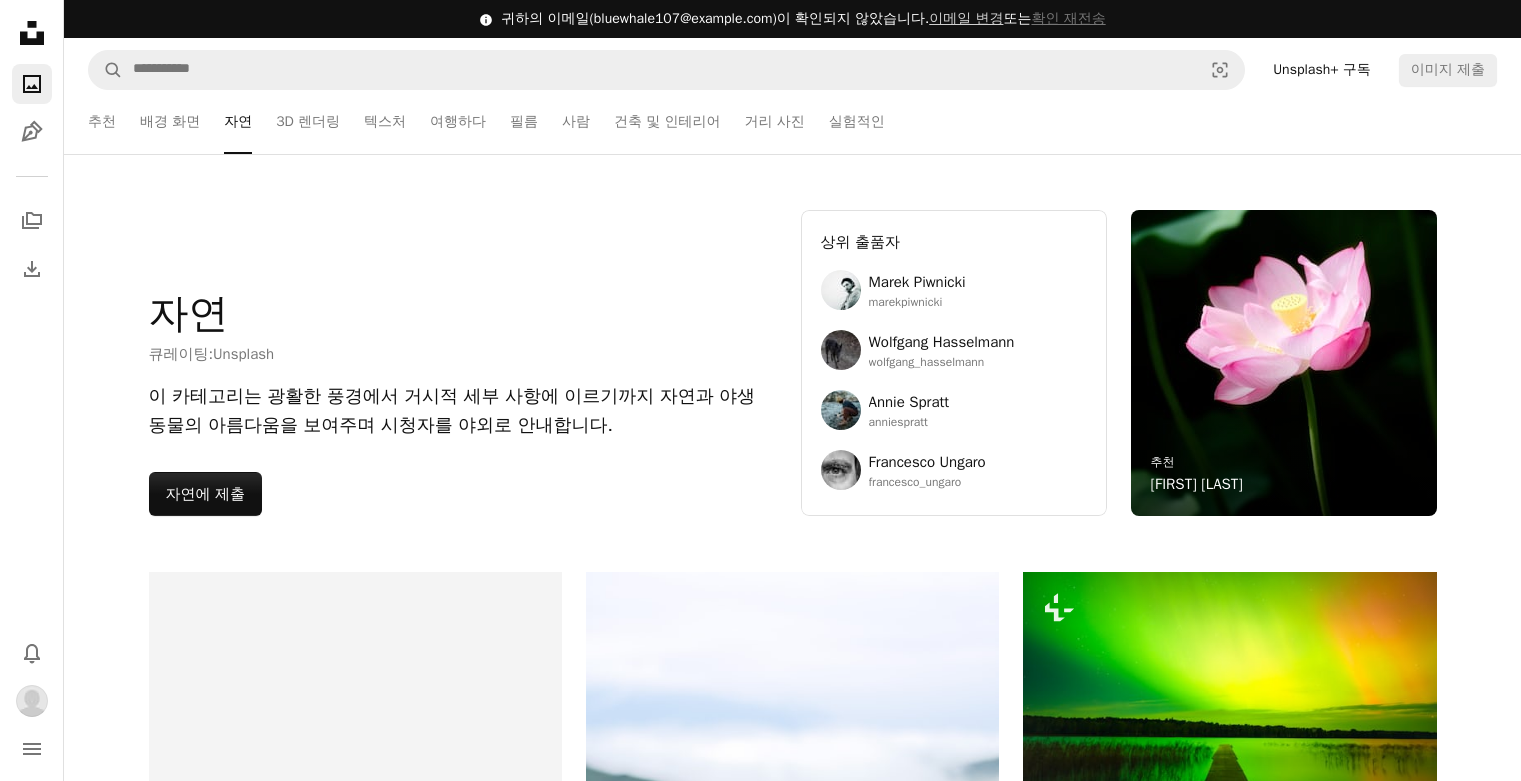click on "Unsplash+ 구독" at bounding box center (1322, 70) 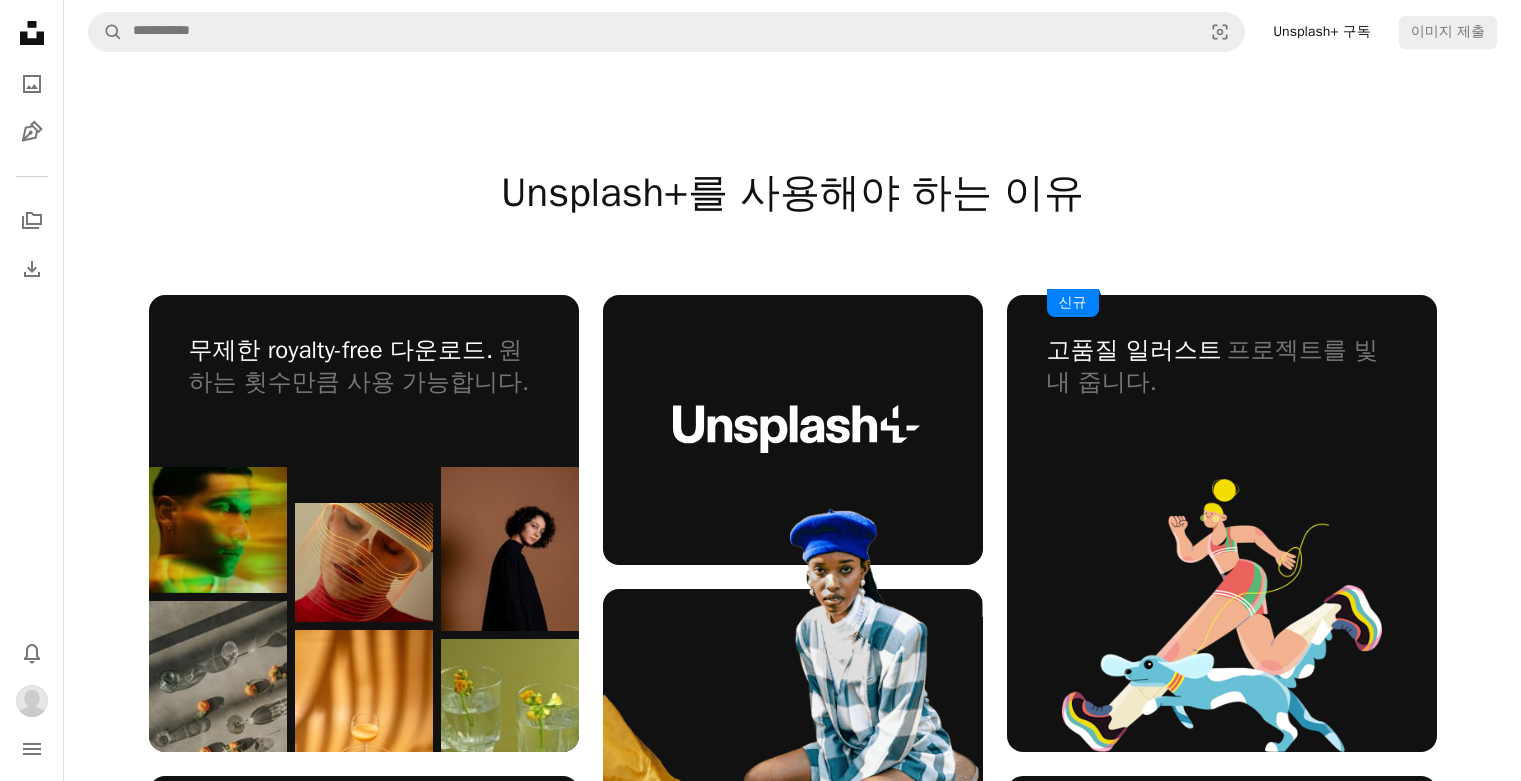 scroll, scrollTop: 1200, scrollLeft: 0, axis: vertical 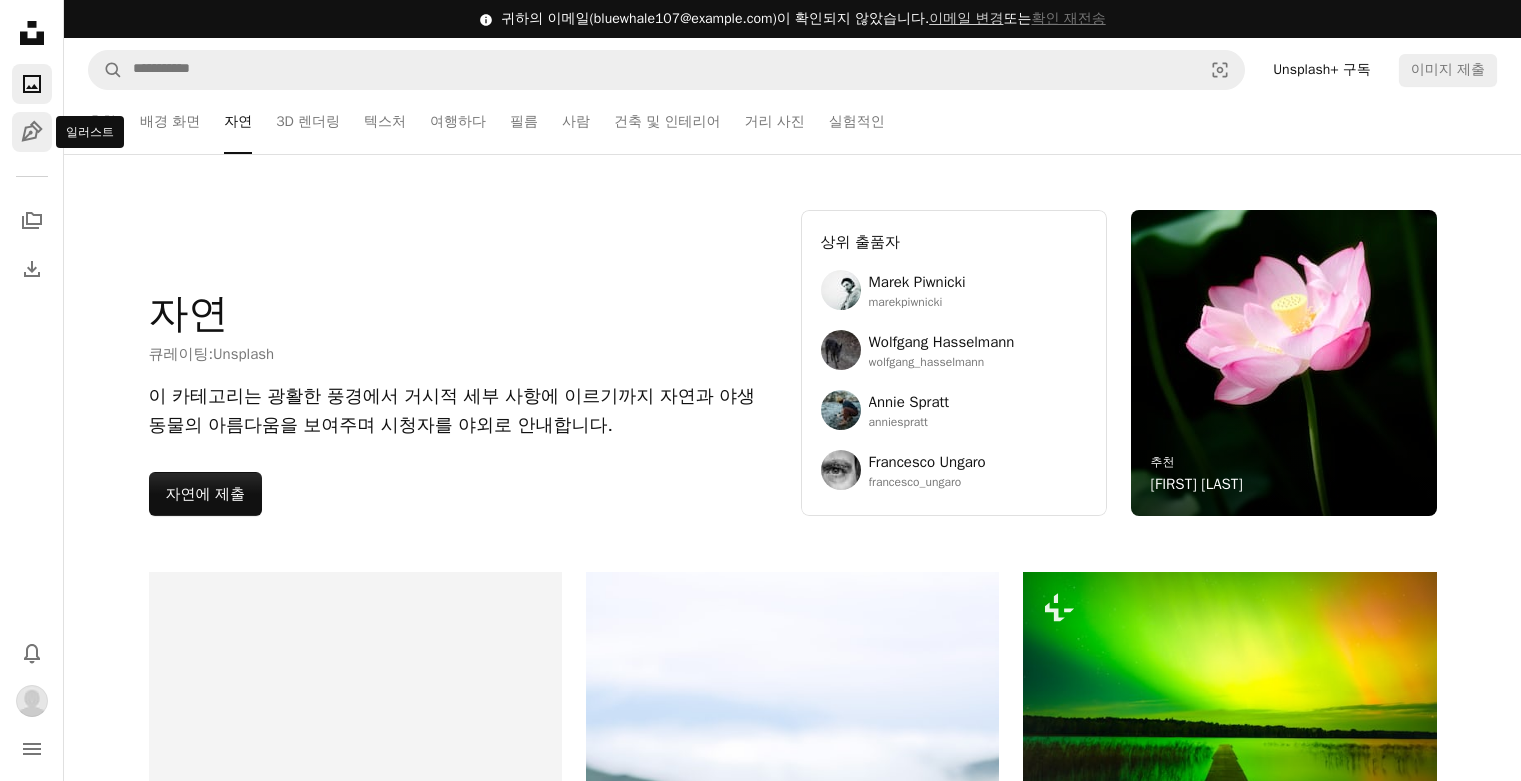 click 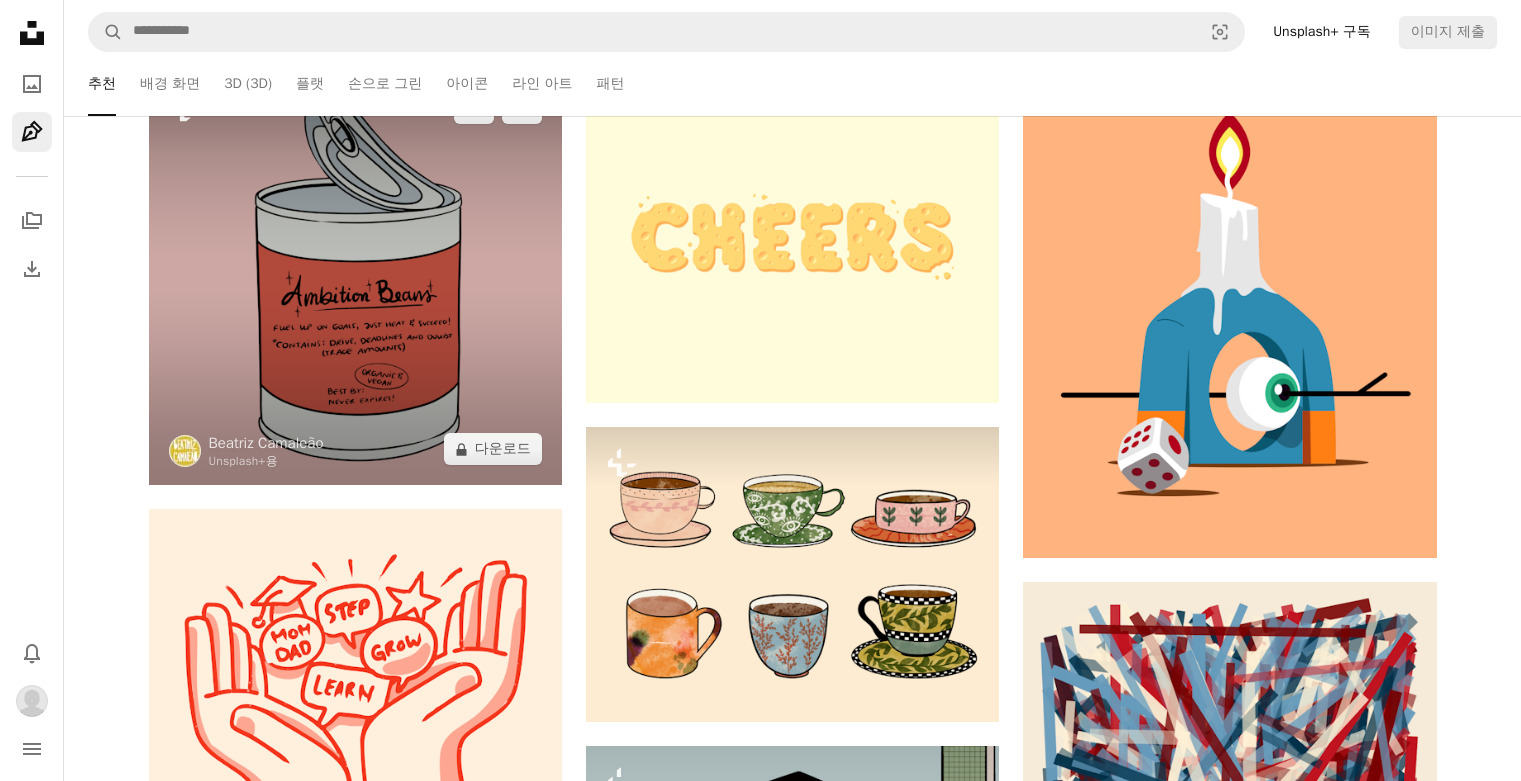 scroll, scrollTop: 300, scrollLeft: 0, axis: vertical 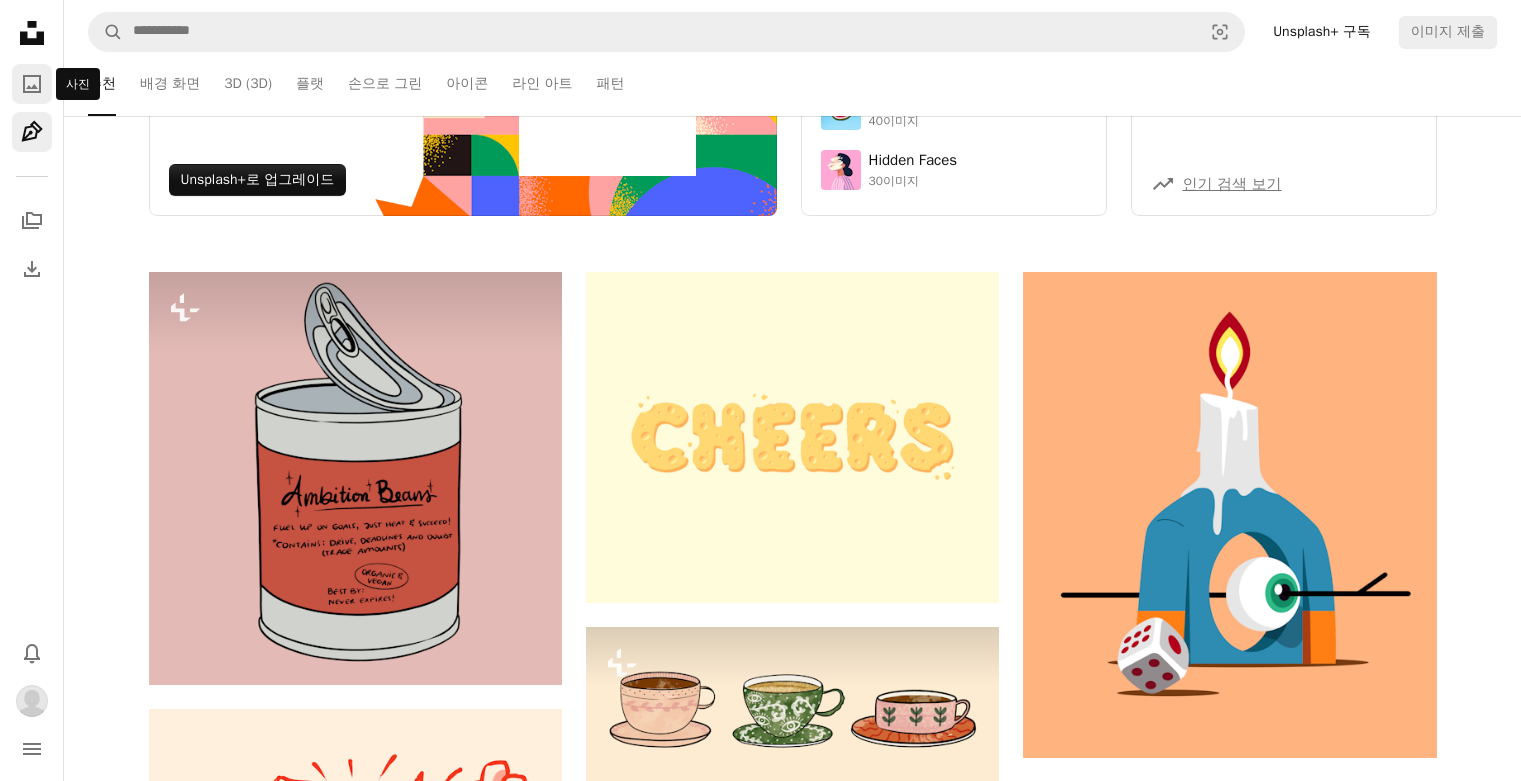 click 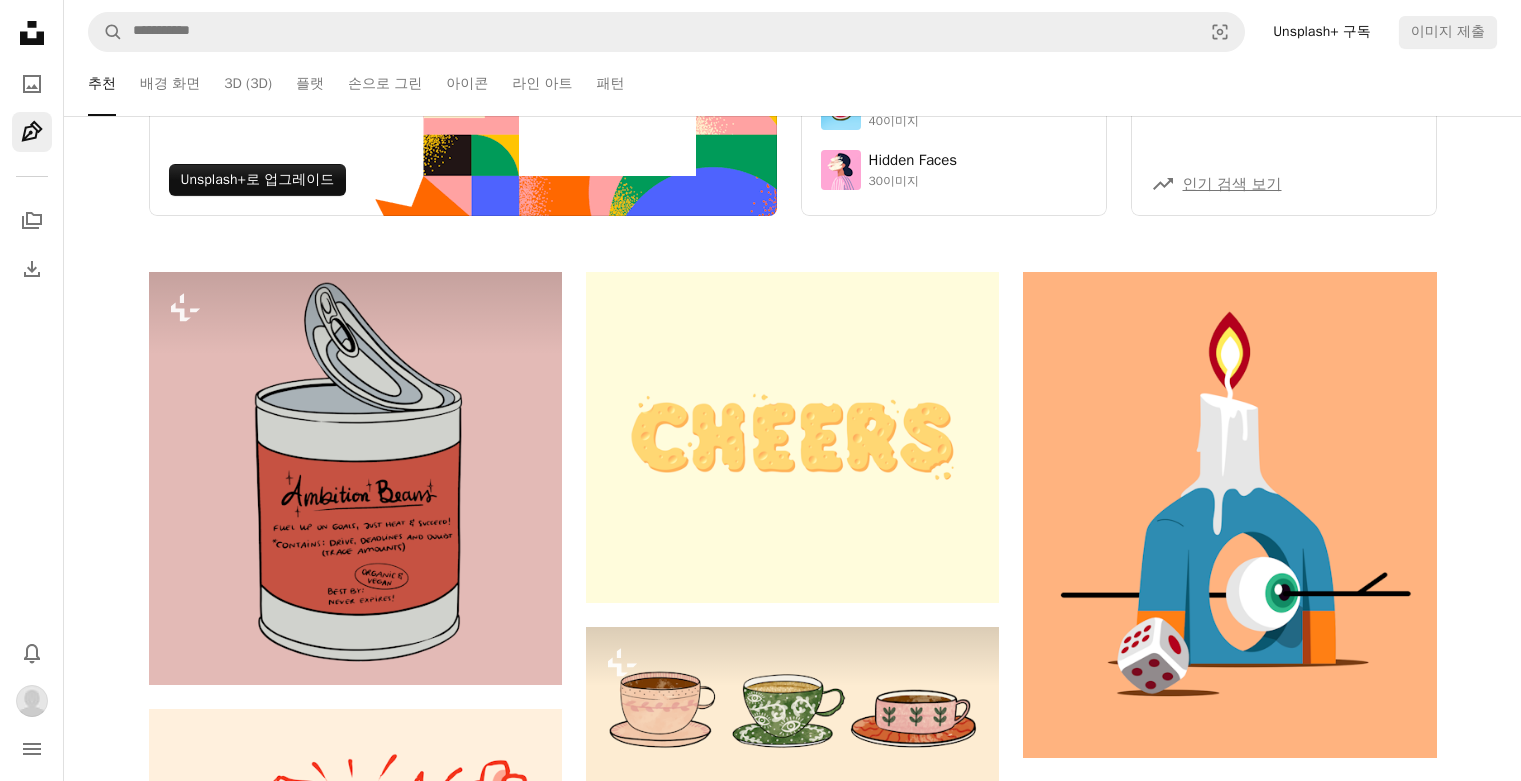 scroll, scrollTop: 0, scrollLeft: 0, axis: both 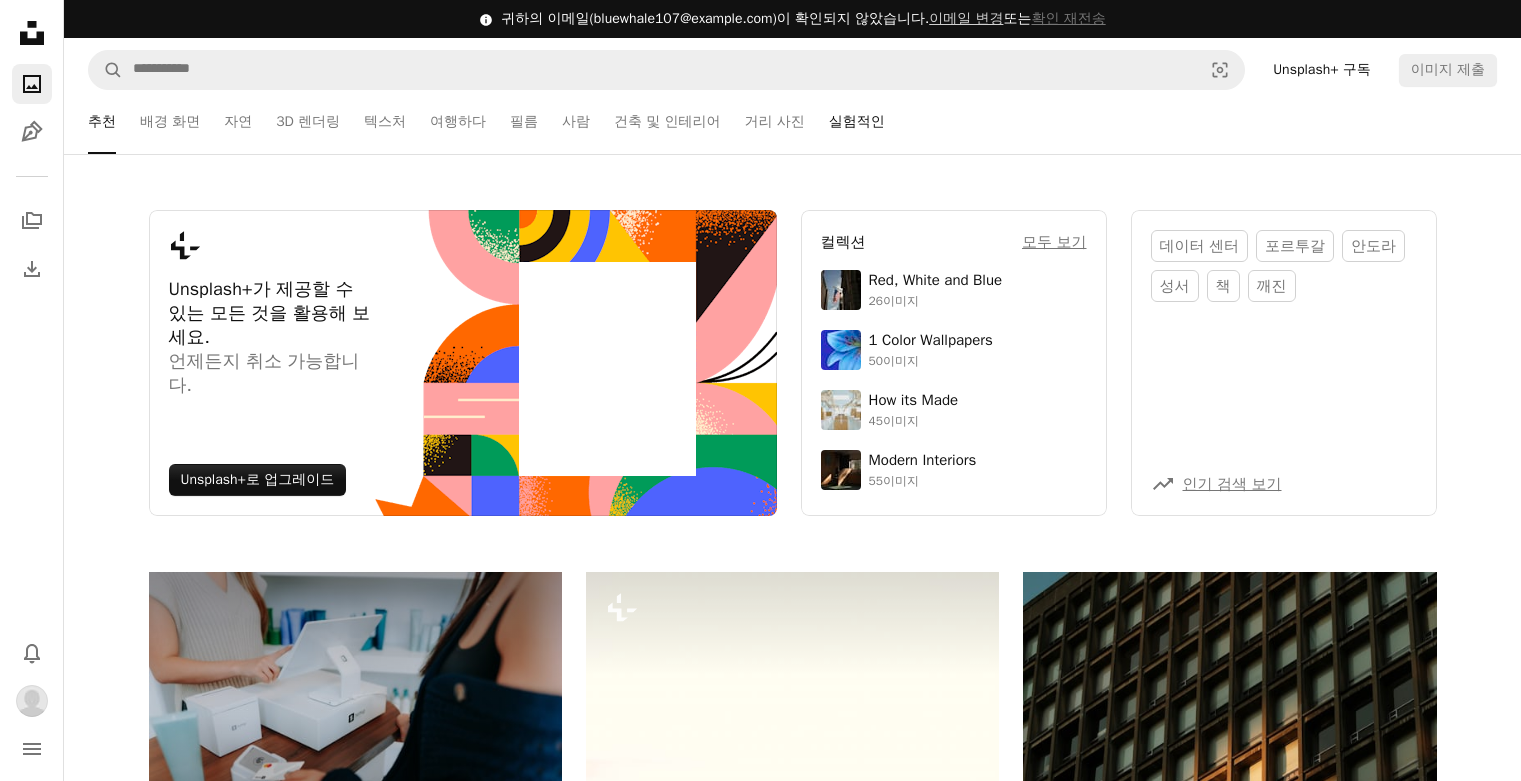 click on "실험적인" at bounding box center (857, 122) 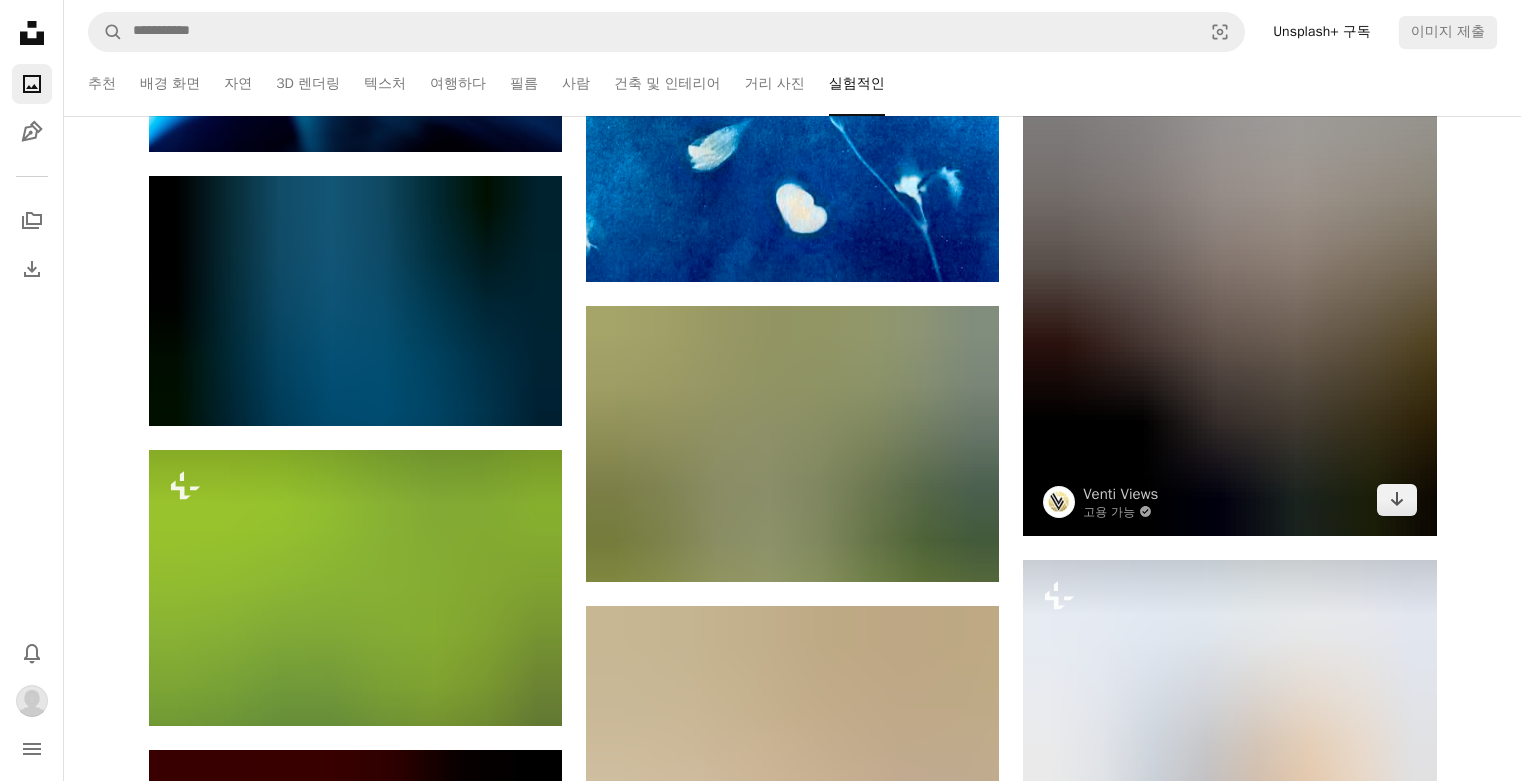 scroll, scrollTop: 1300, scrollLeft: 0, axis: vertical 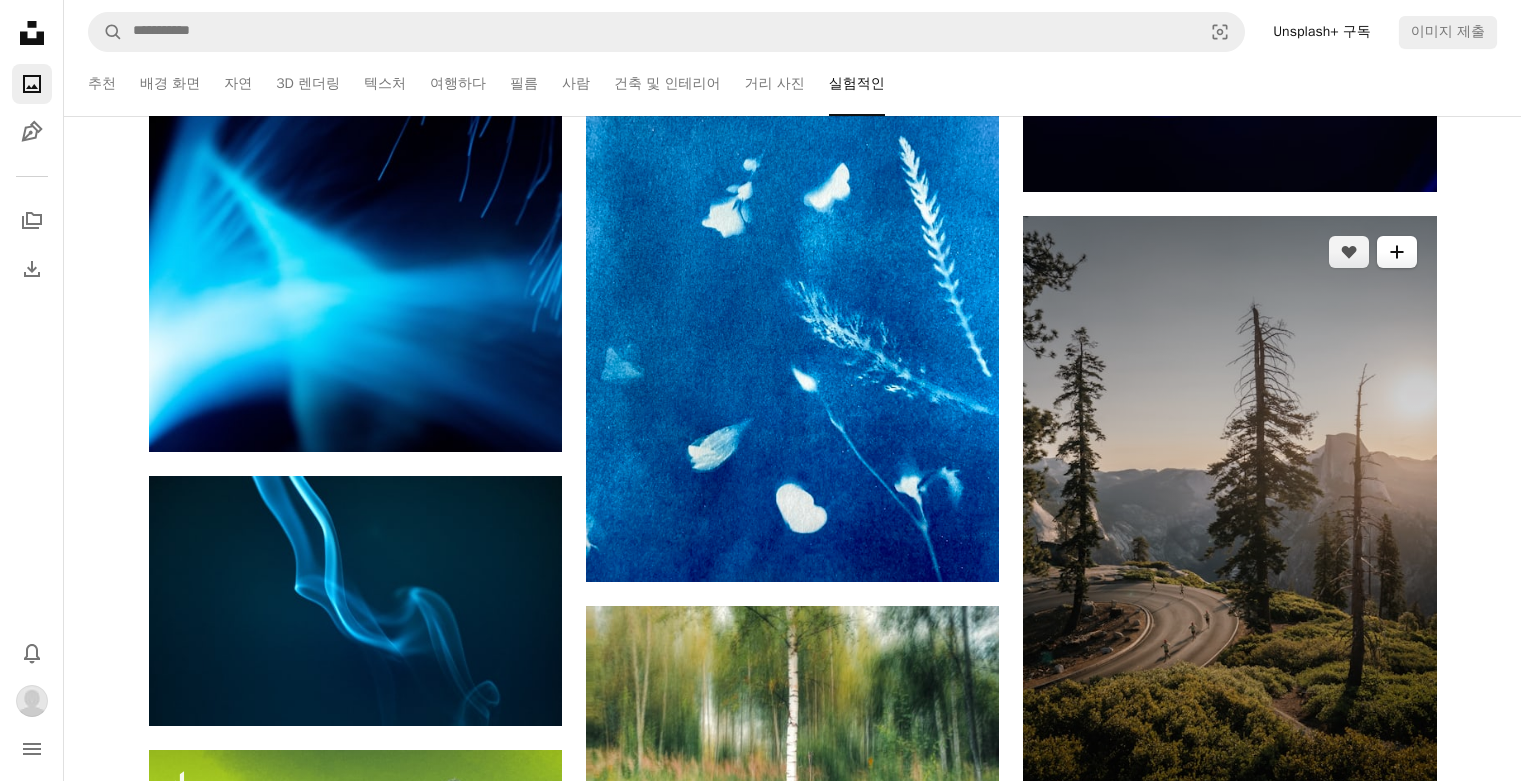 click 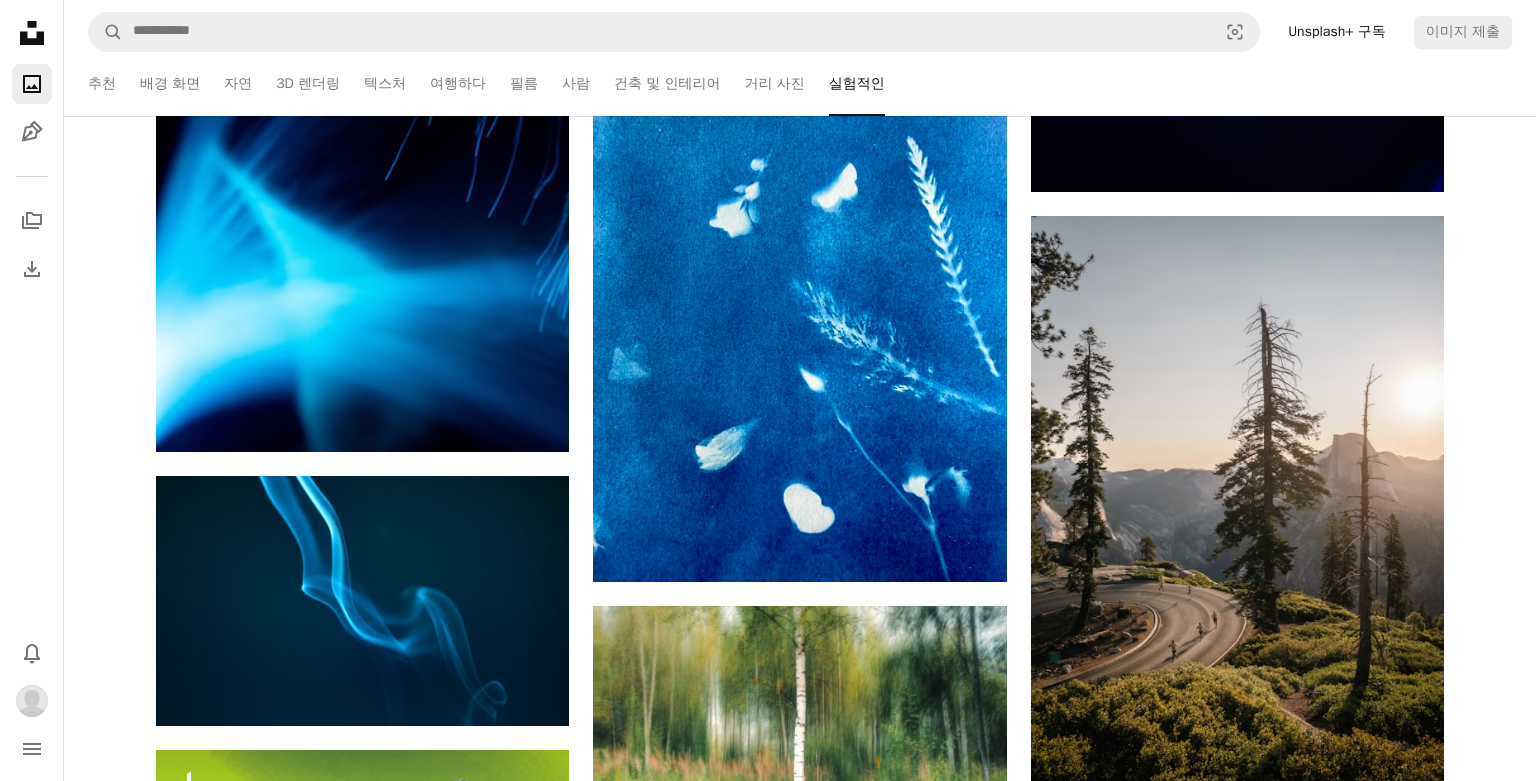 click on "An X shape 컬렉션에 추가 컬렉션을 생성하기 위해 계정 확인 새 컬렉션 생성 이름 60 설명 (옵션) 250 컬렉션 비공개 설정 A lock 취소 컬렉션 생성" at bounding box center (768, 5391) 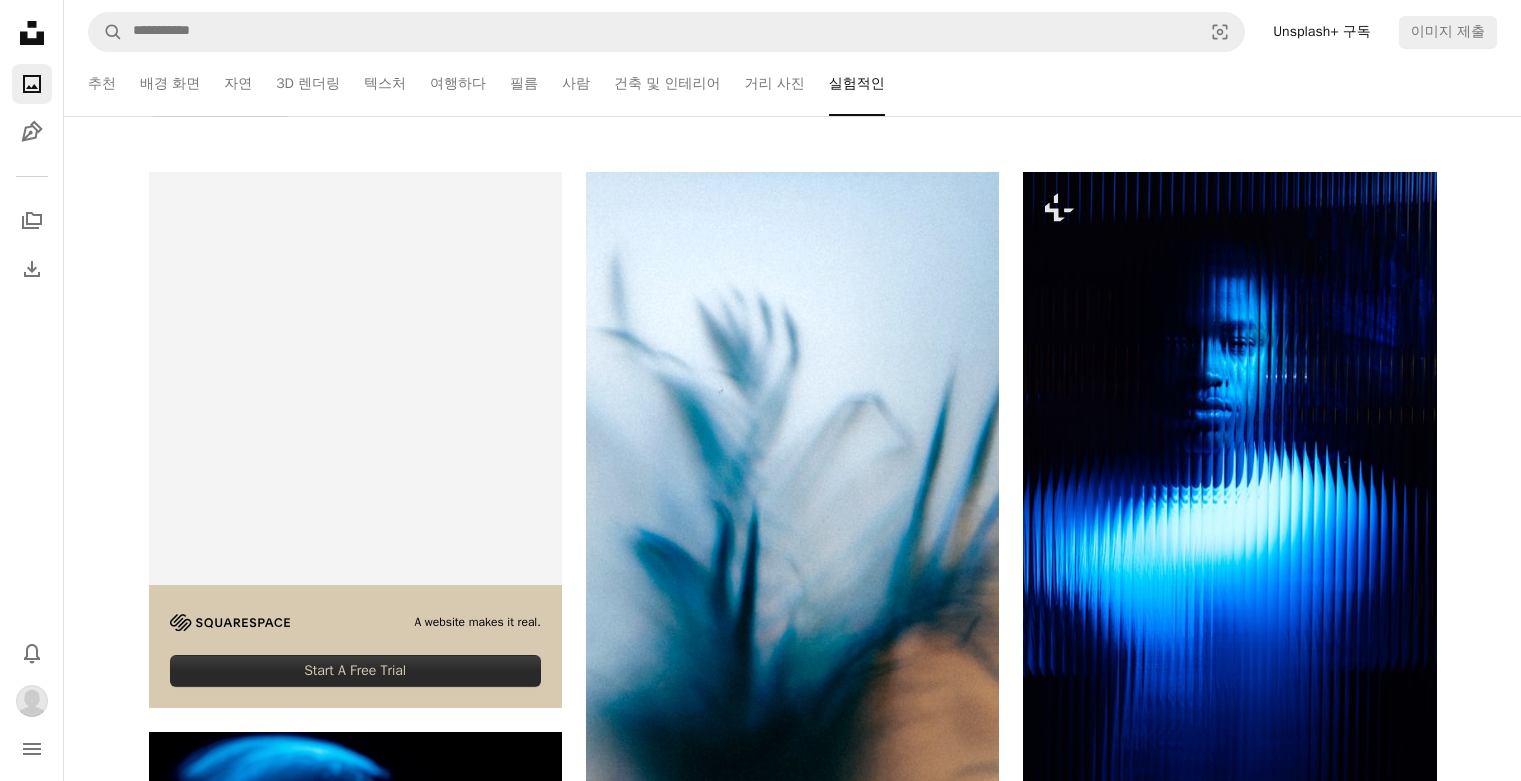 scroll, scrollTop: 0, scrollLeft: 0, axis: both 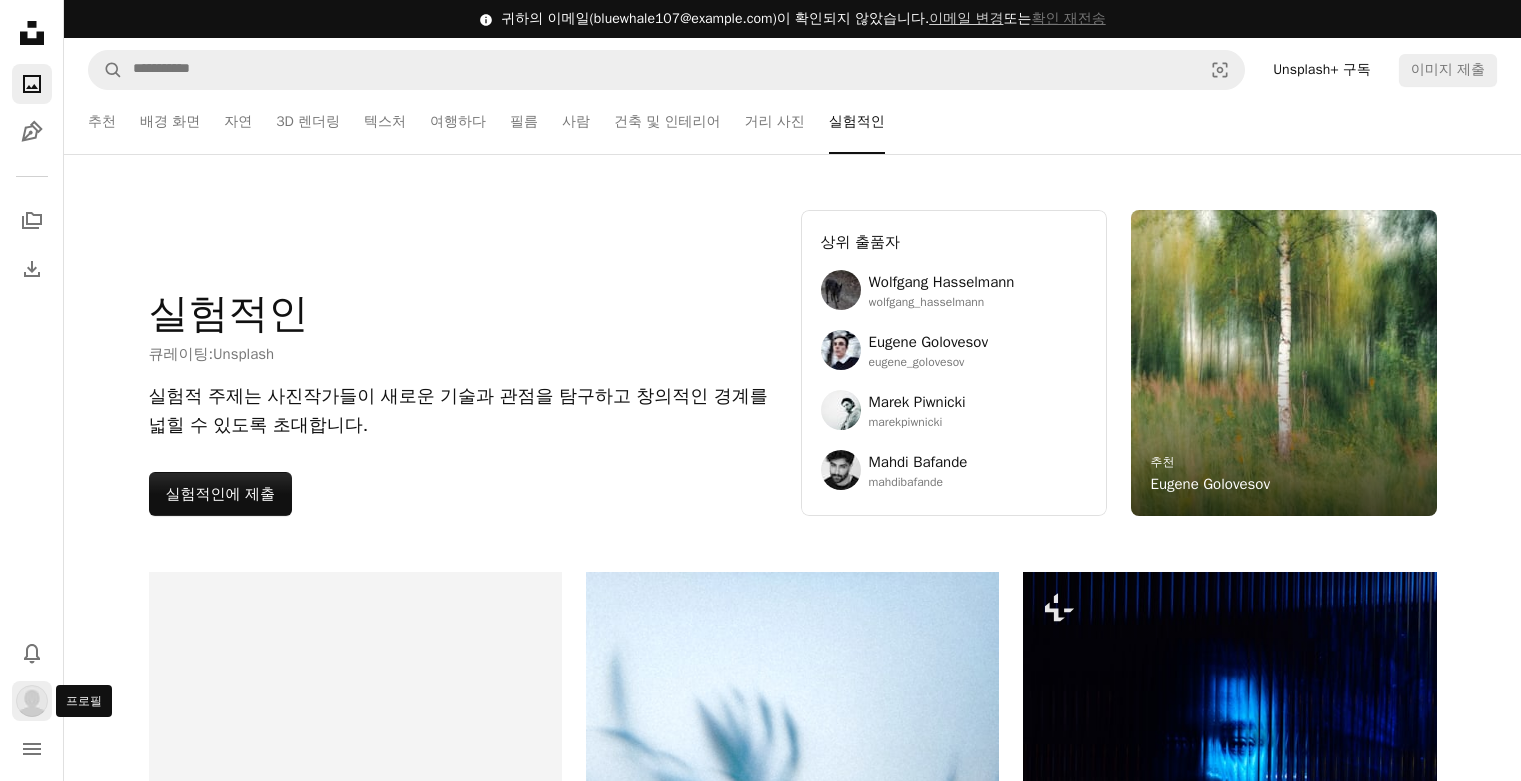 click at bounding box center [32, 701] 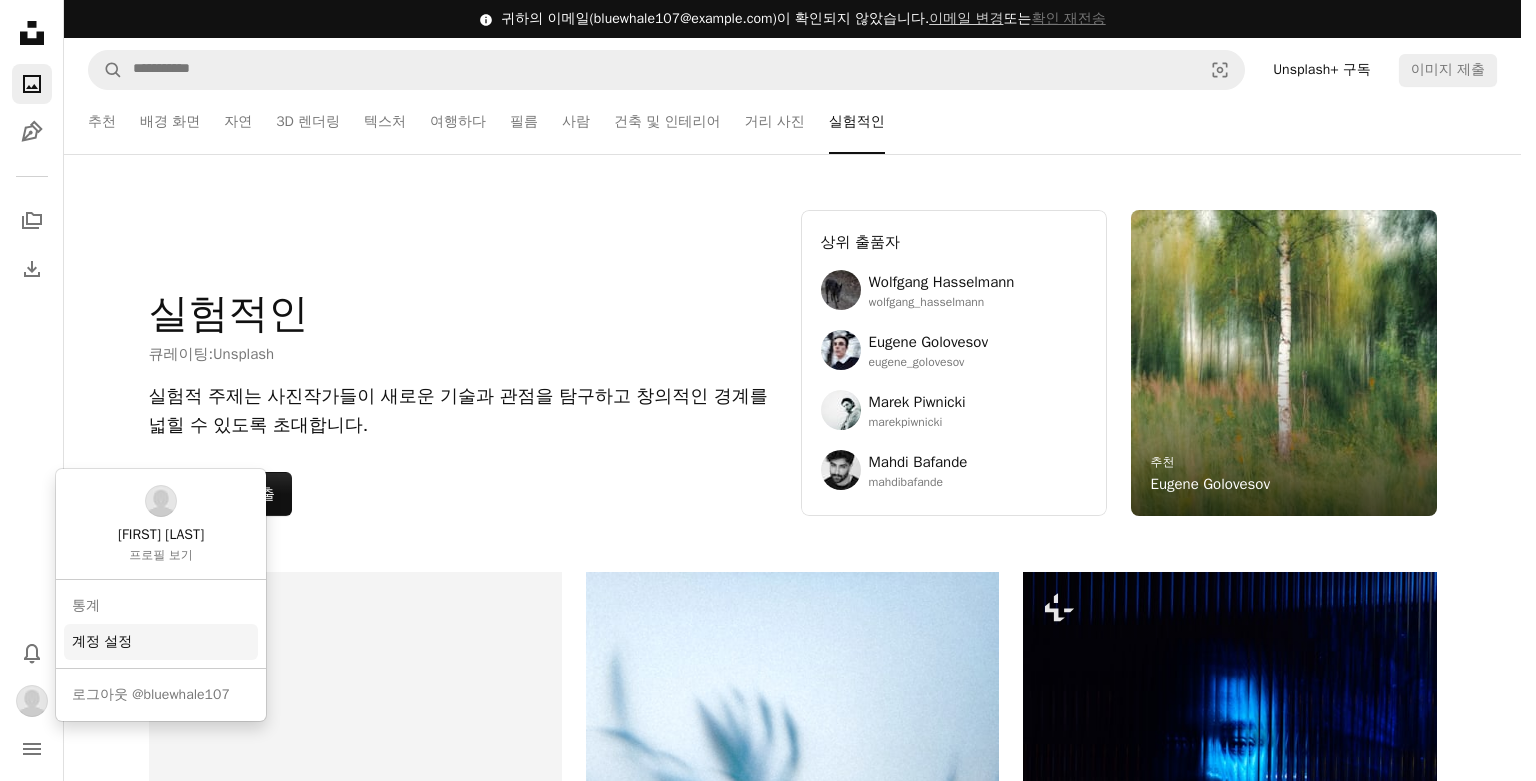 click on "계정 설정" at bounding box center (161, 642) 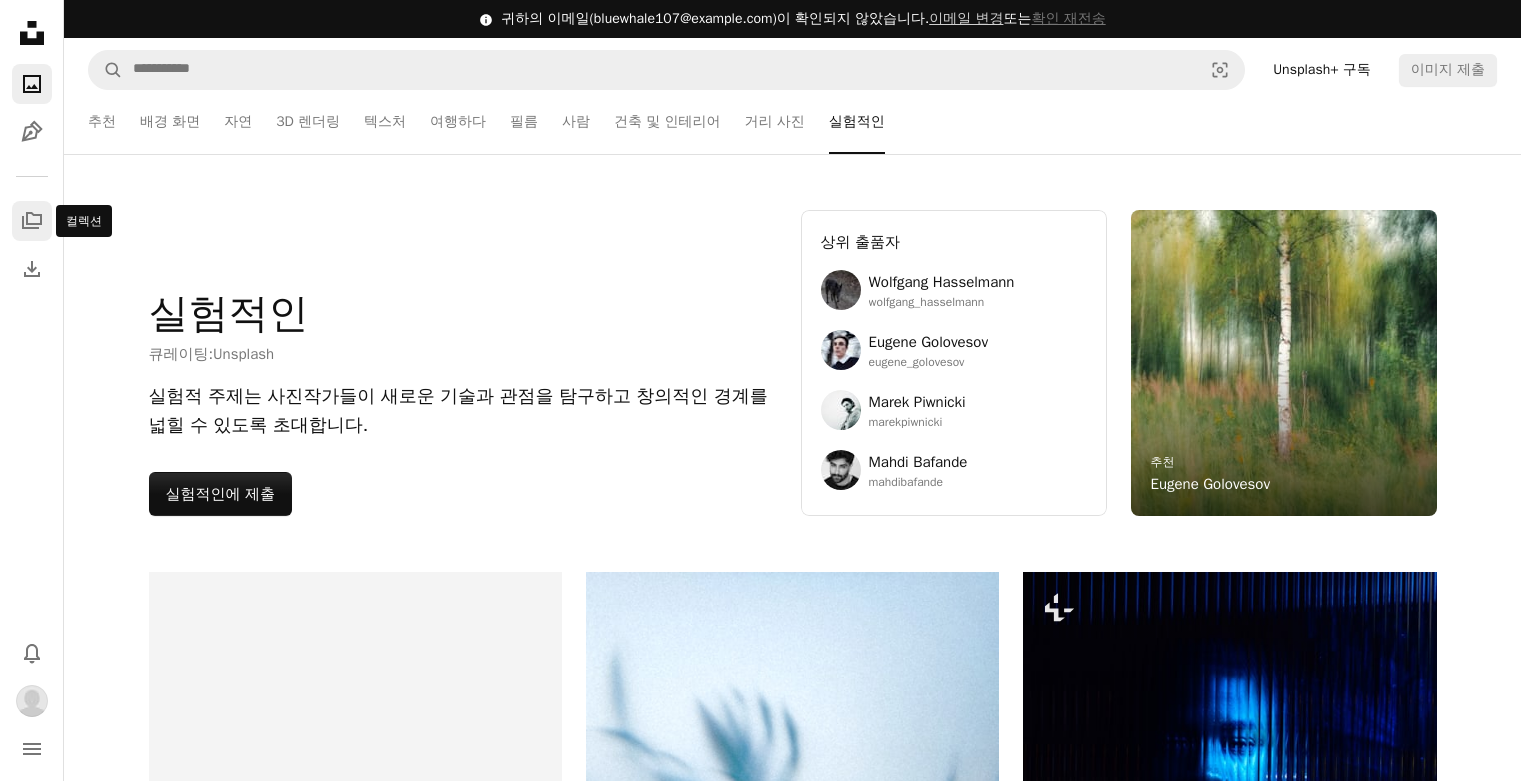 click on "A stack of folders" at bounding box center [32, 221] 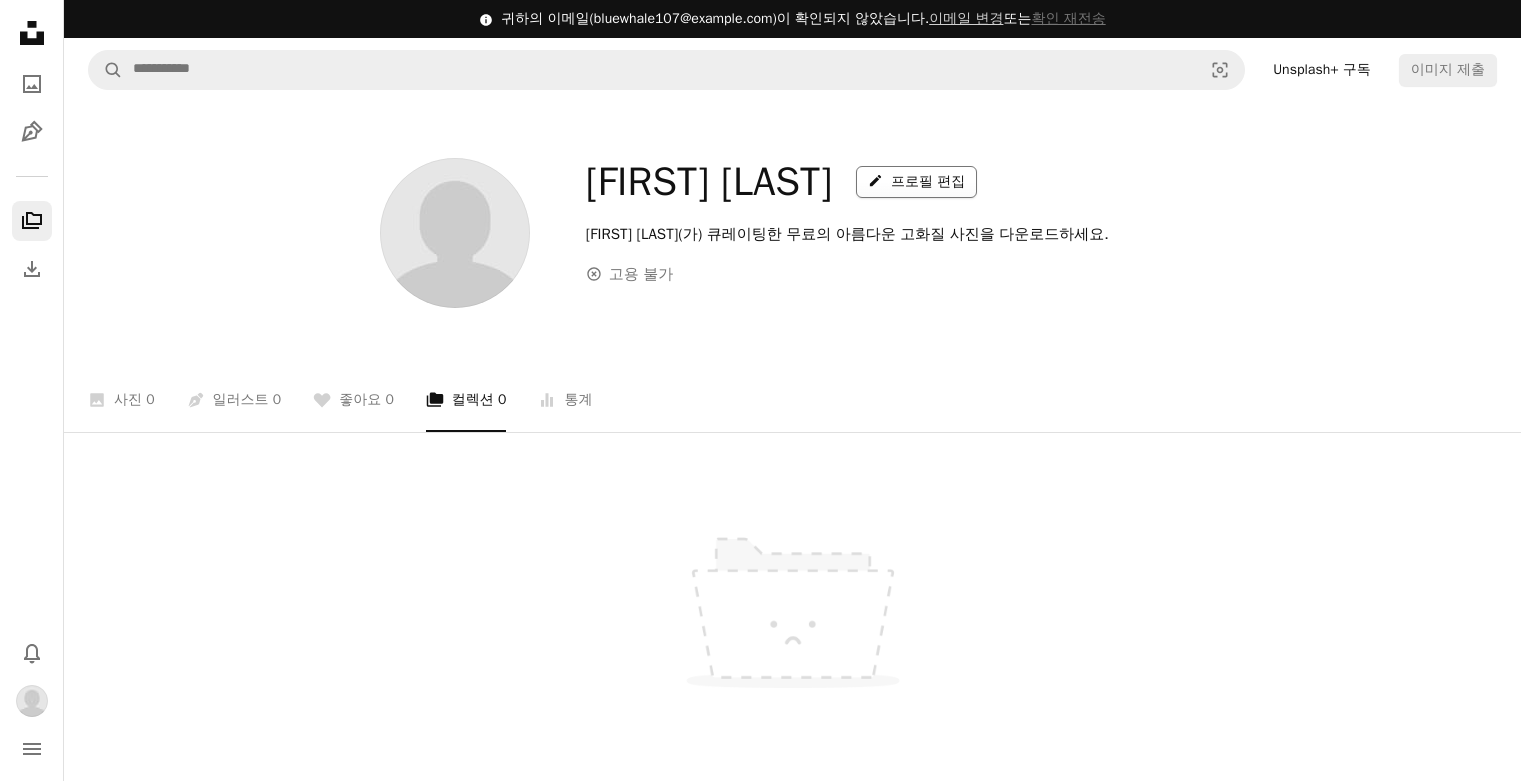 click on "A pencil 프로필 편집" at bounding box center (916, 182) 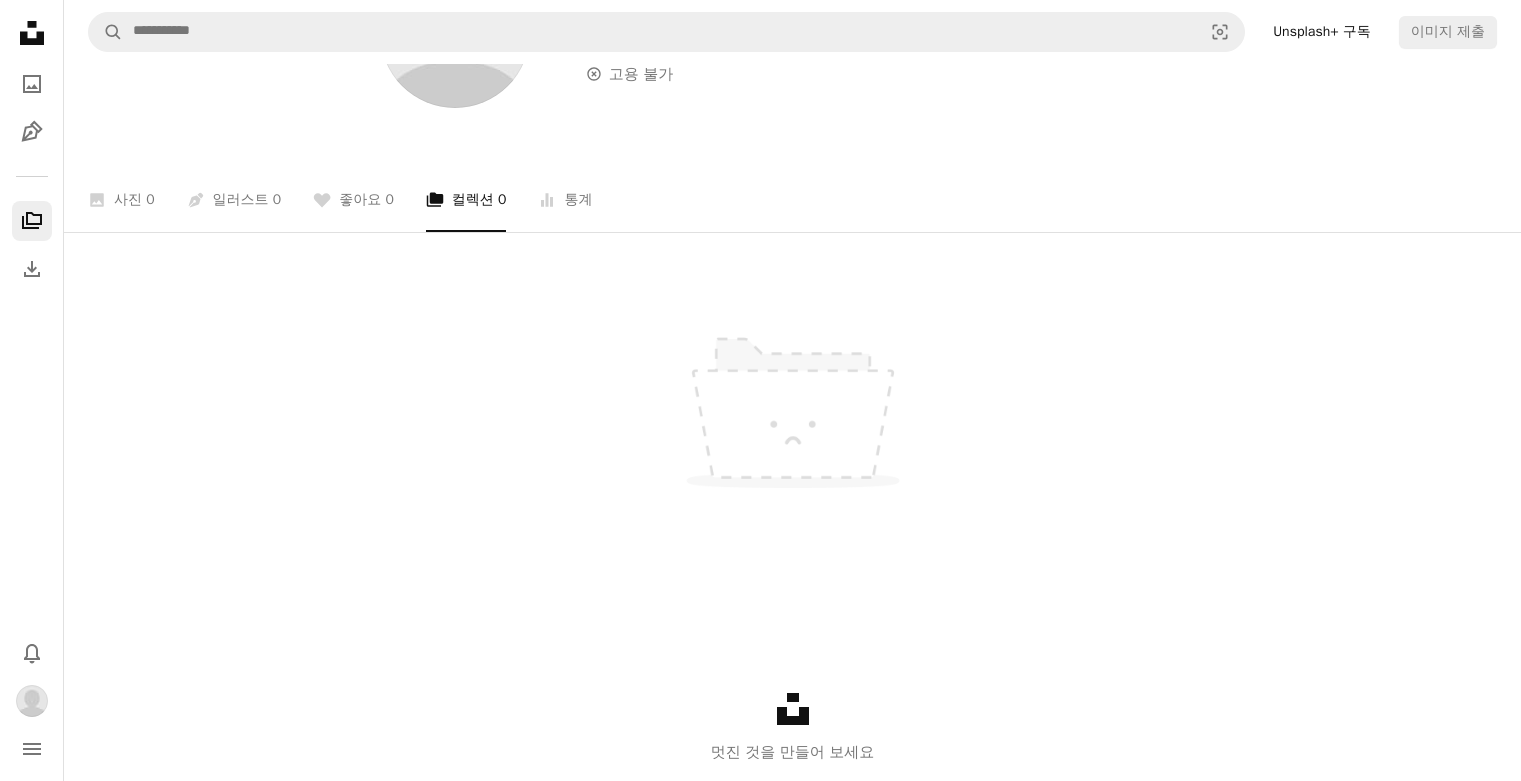 scroll, scrollTop: 342, scrollLeft: 0, axis: vertical 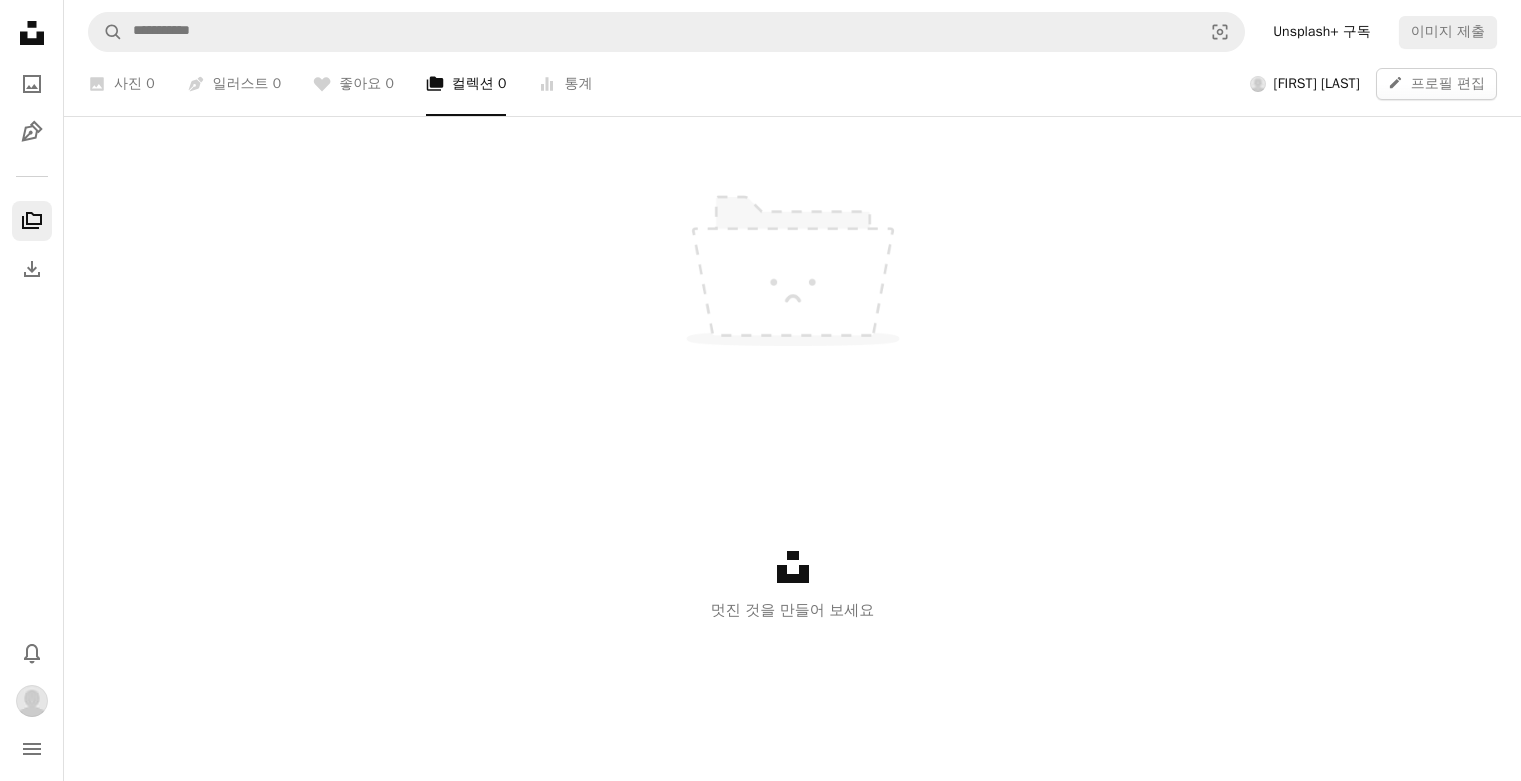 click 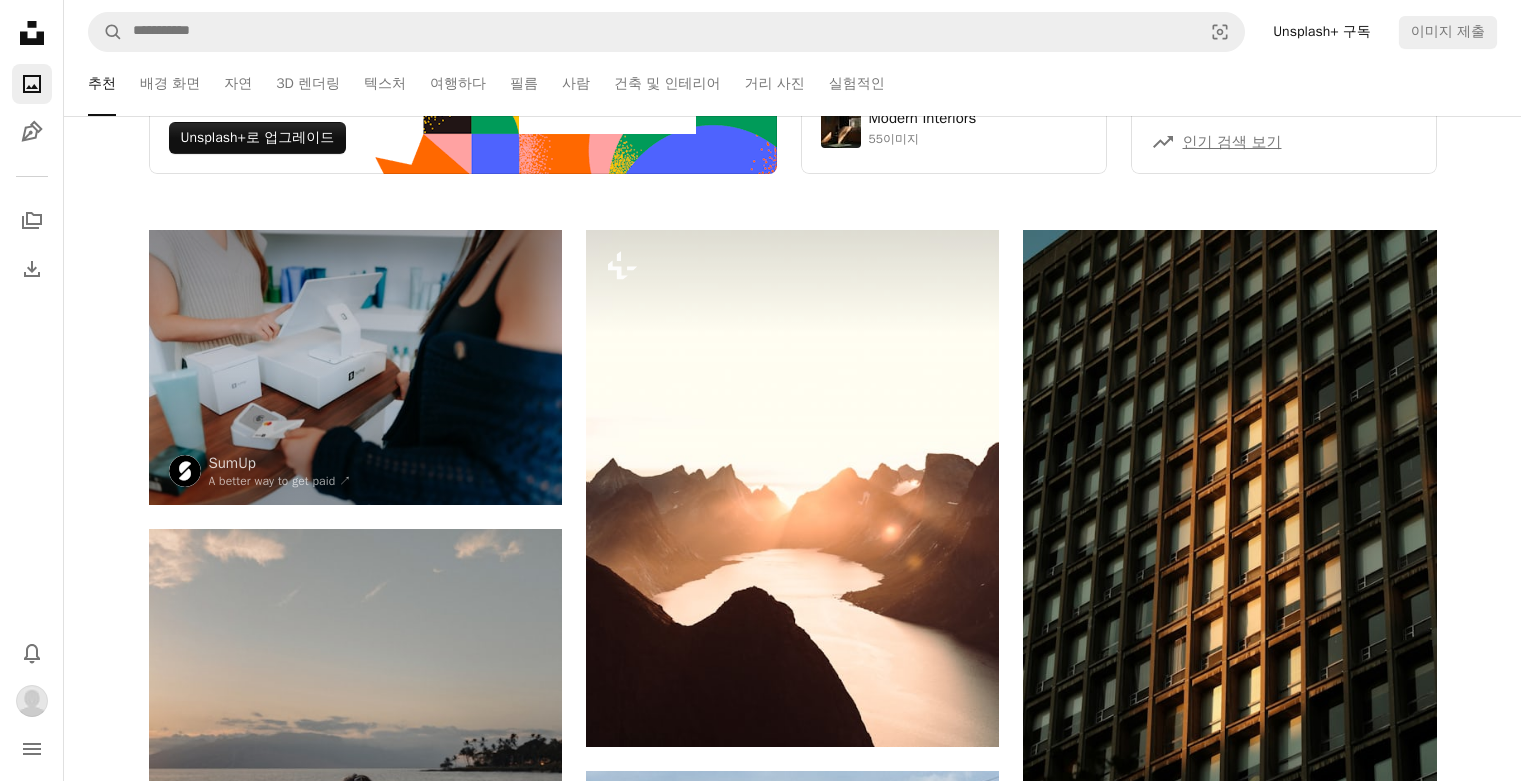 scroll, scrollTop: 0, scrollLeft: 0, axis: both 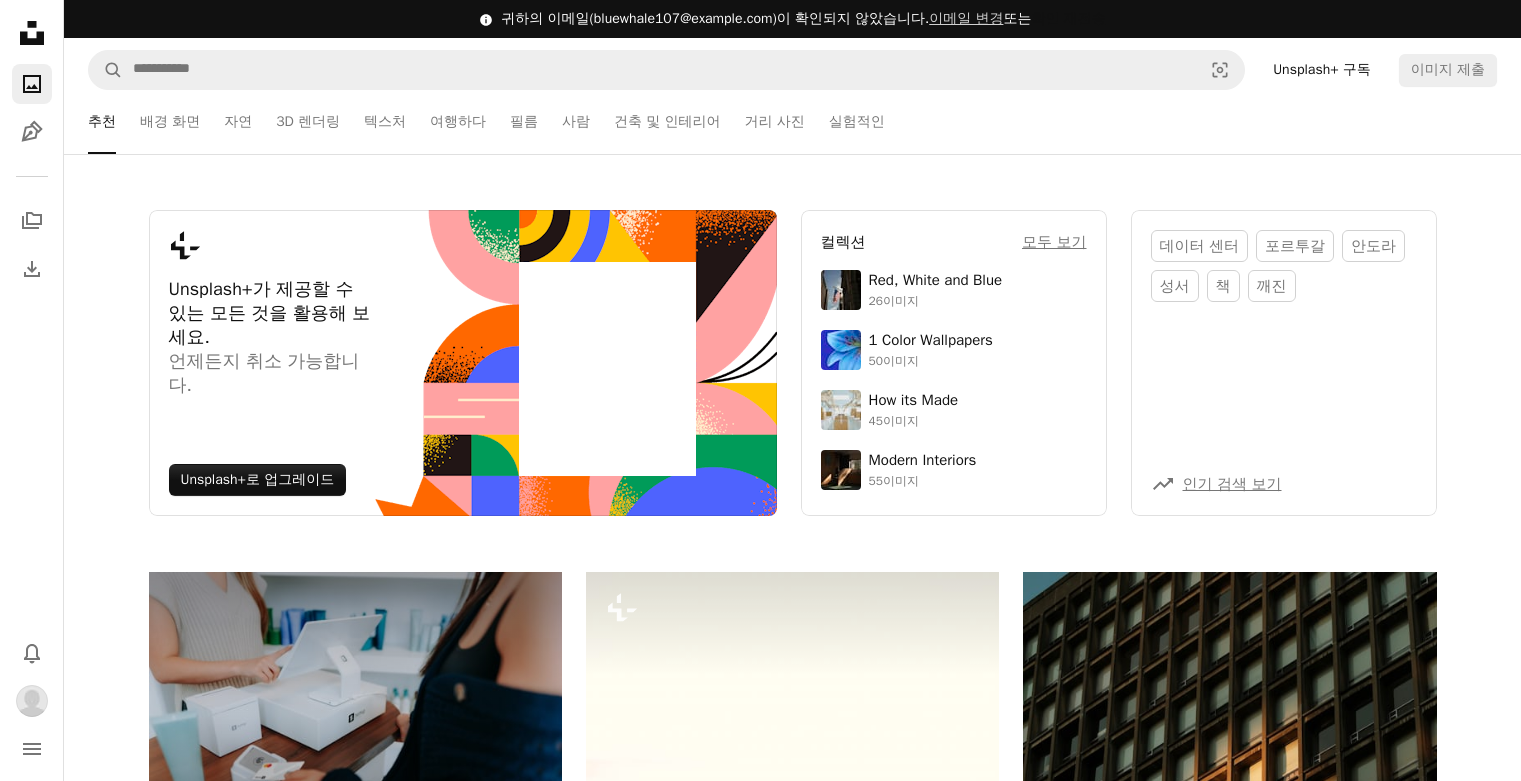click on "확인 재전송" at bounding box center [1068, 19] 